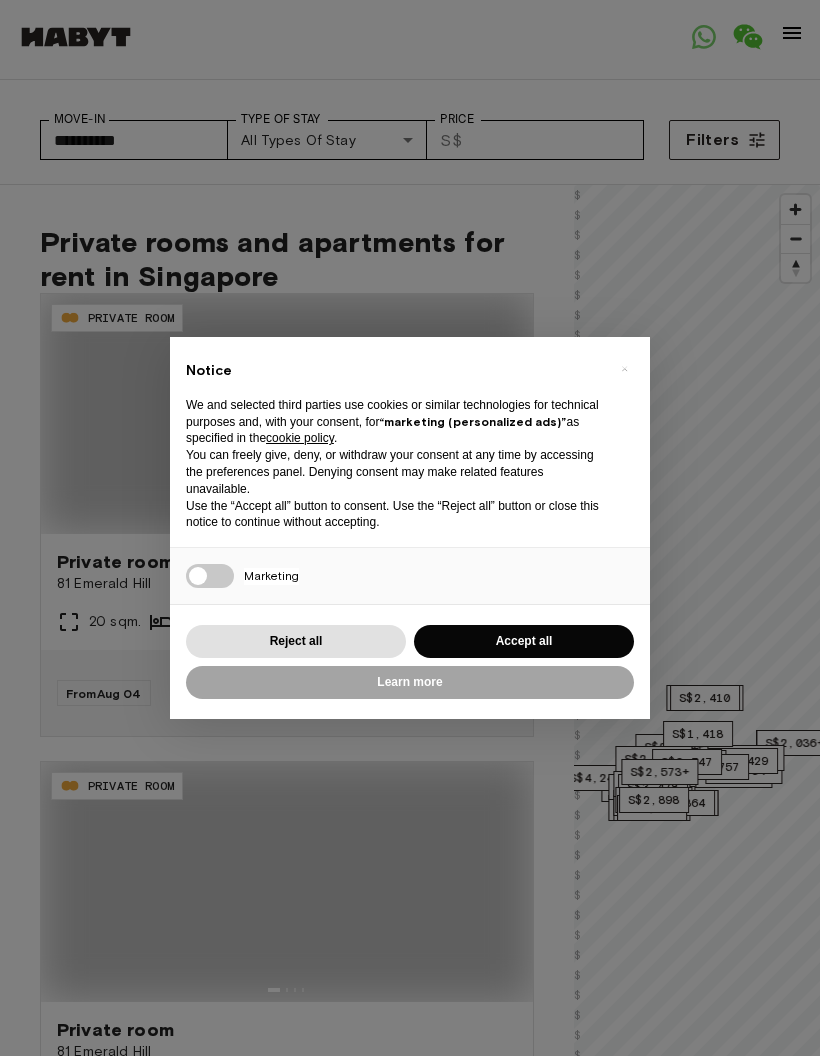 scroll, scrollTop: 33, scrollLeft: 0, axis: vertical 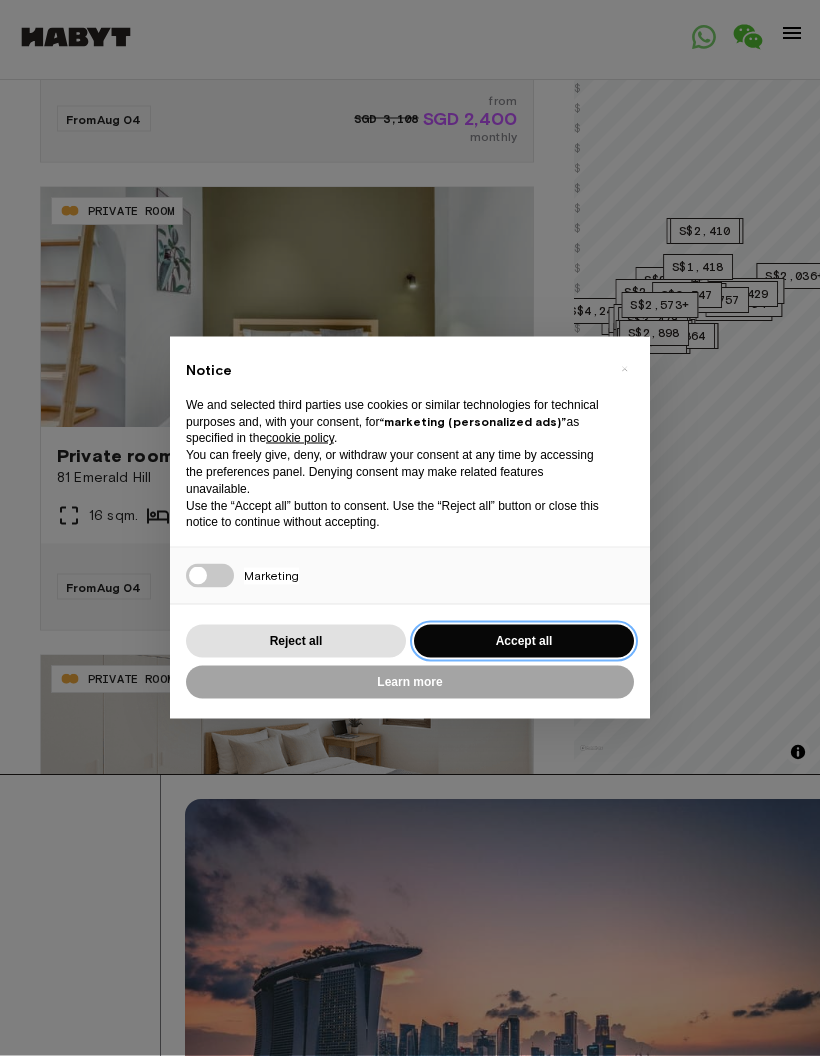 click on "Accept all" at bounding box center [524, 641] 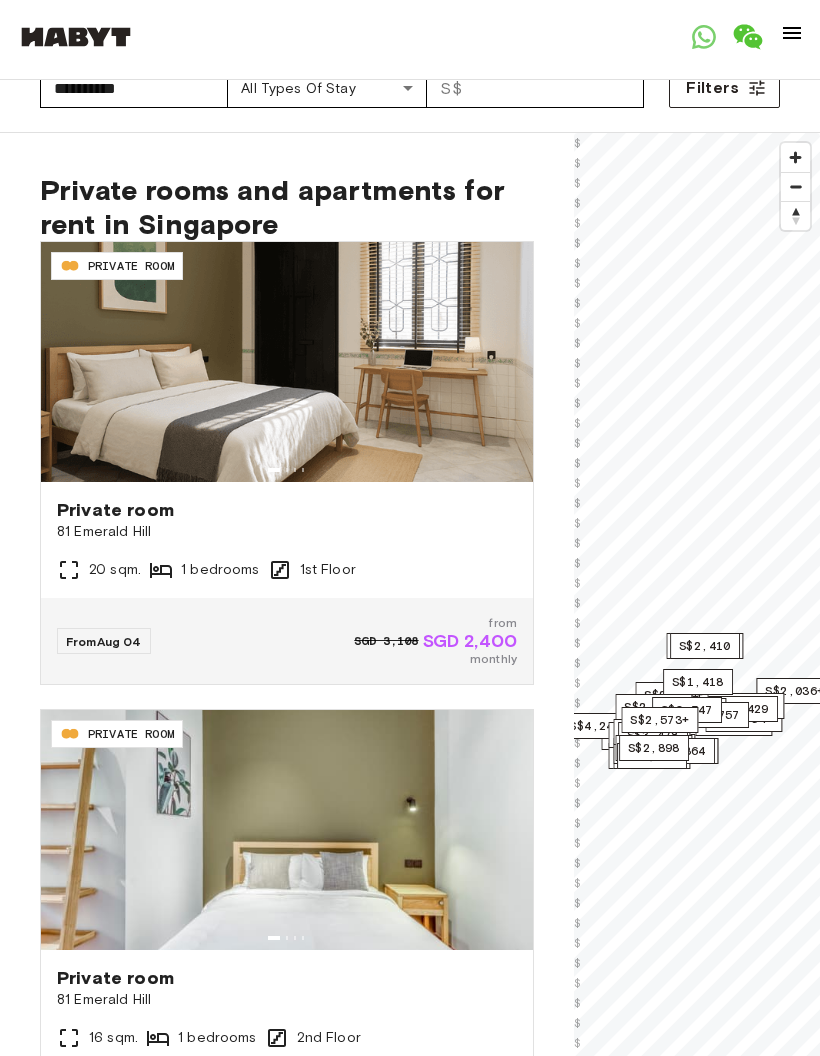 scroll, scrollTop: 0, scrollLeft: 0, axis: both 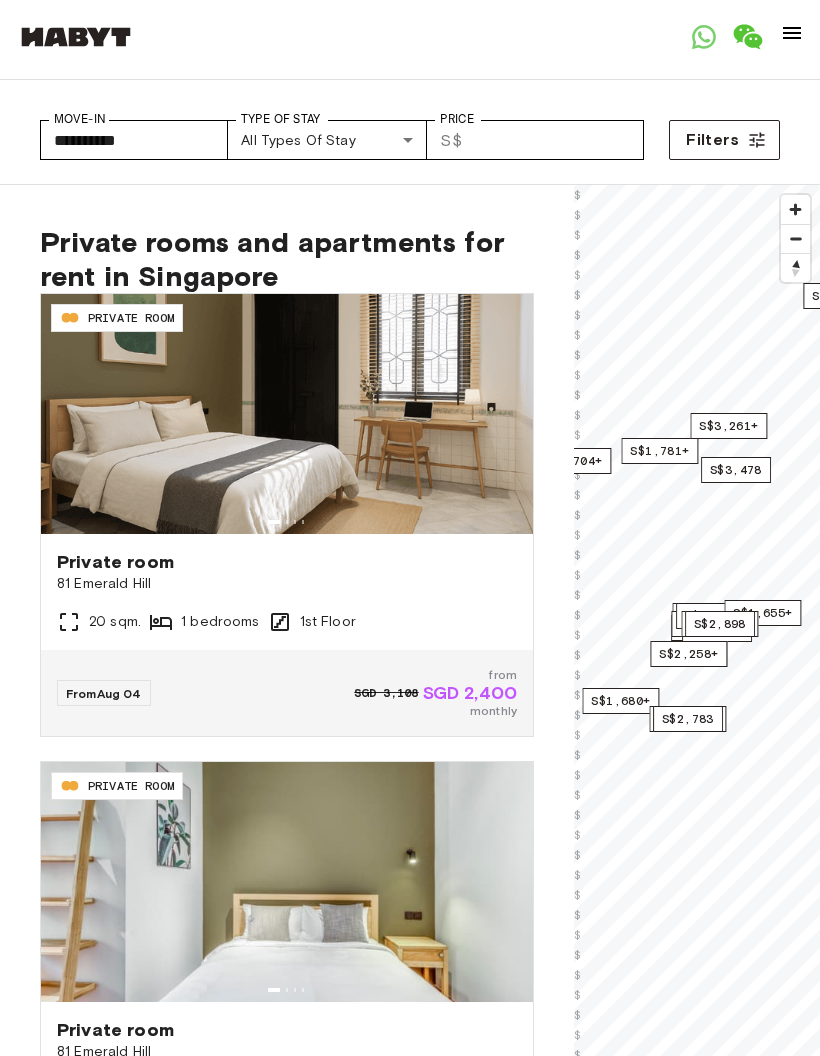 click on "**********" at bounding box center (410, 2954) 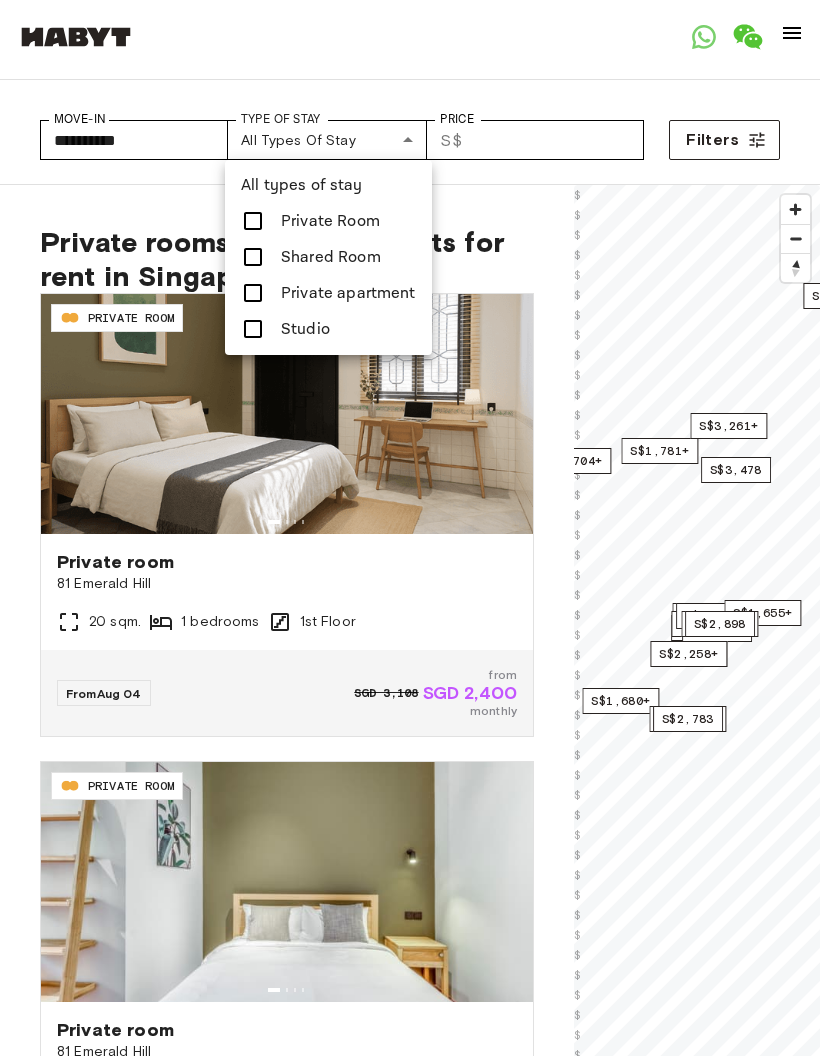 click at bounding box center (253, 293) 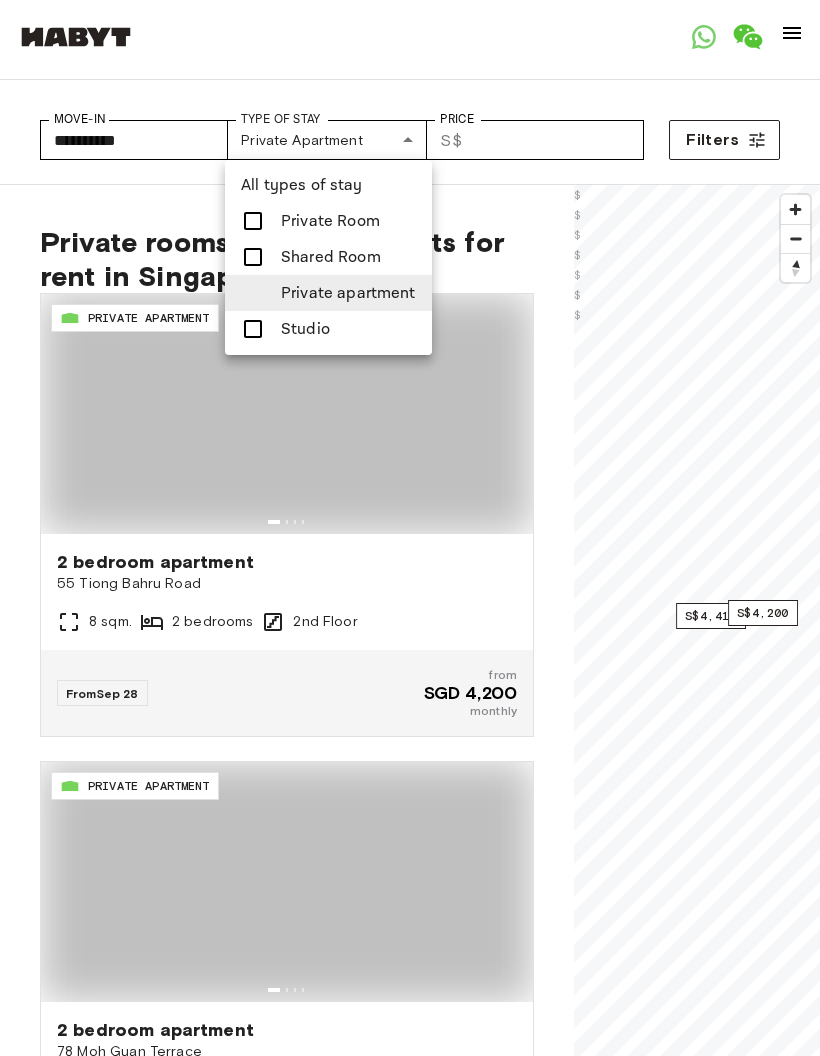 type on "**********" 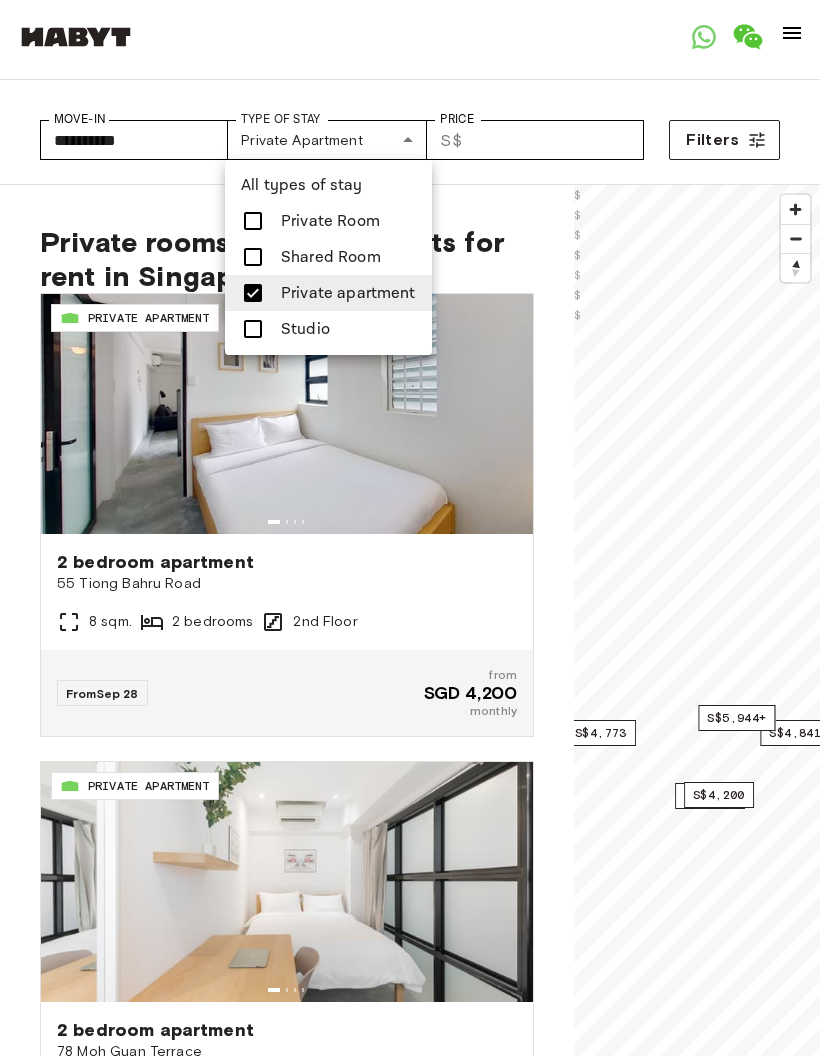 click at bounding box center (410, 528) 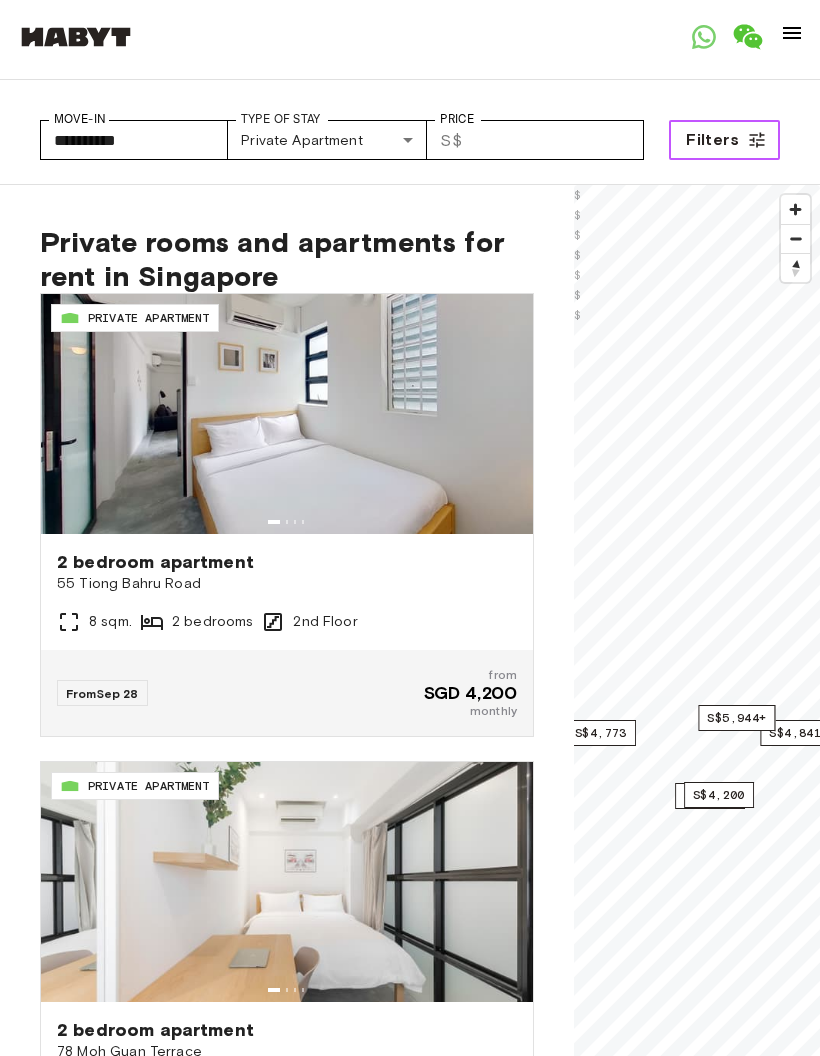 click on "Filters" at bounding box center [724, 140] 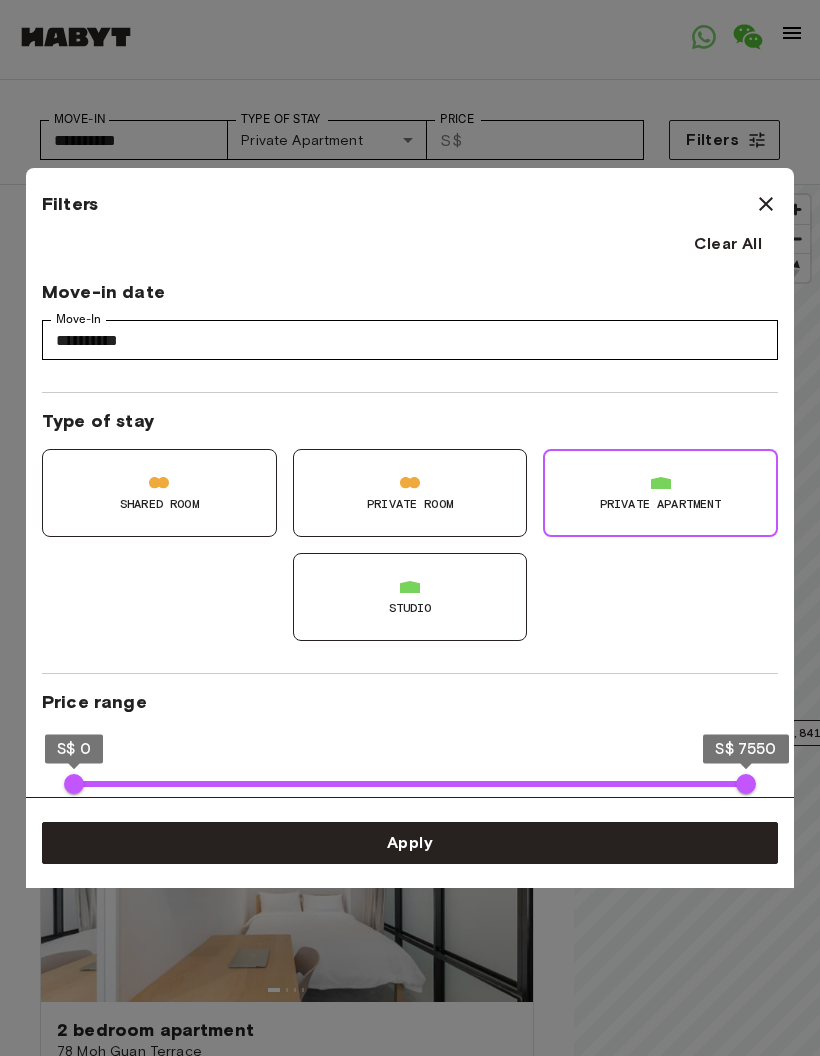 click at bounding box center [661, 483] 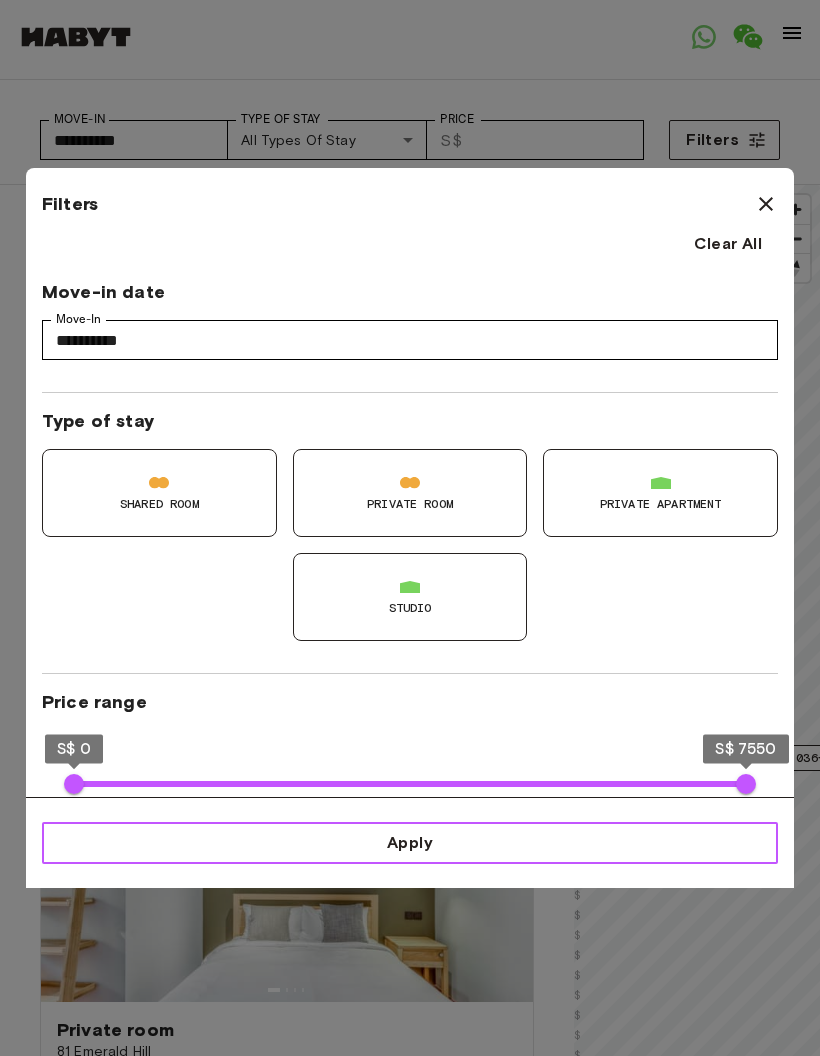 click on "Apply" at bounding box center [410, 843] 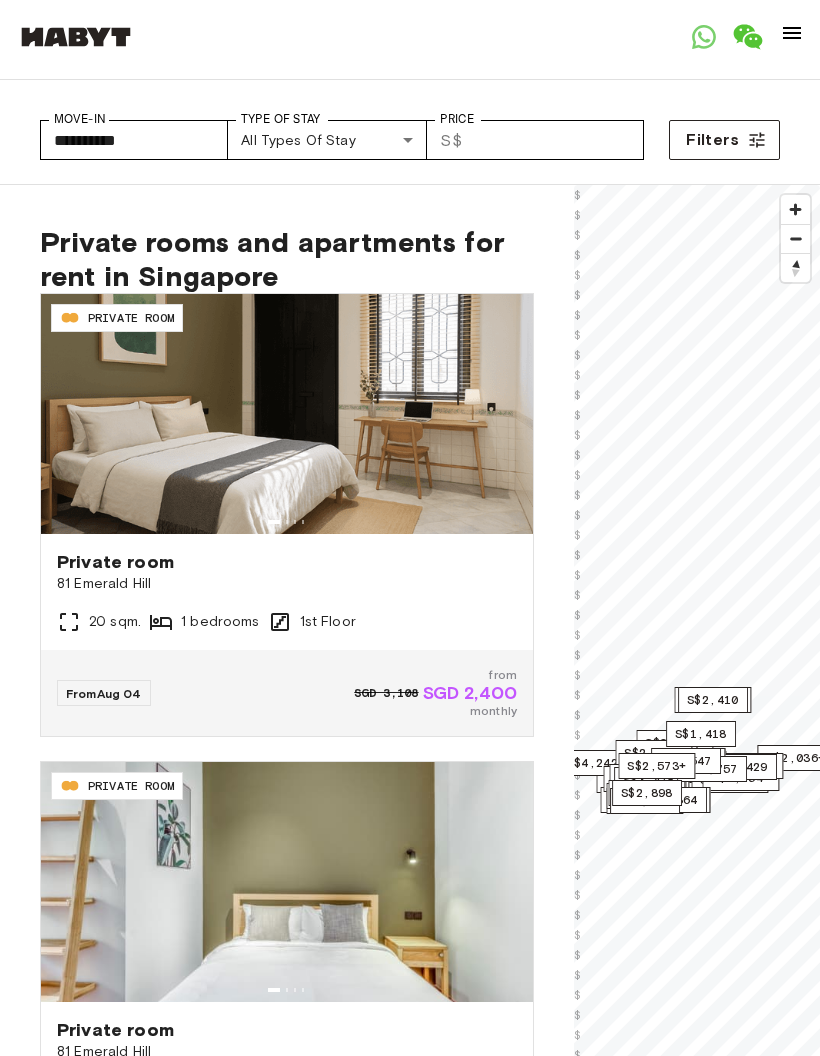click on "**********" at bounding box center (410, 2954) 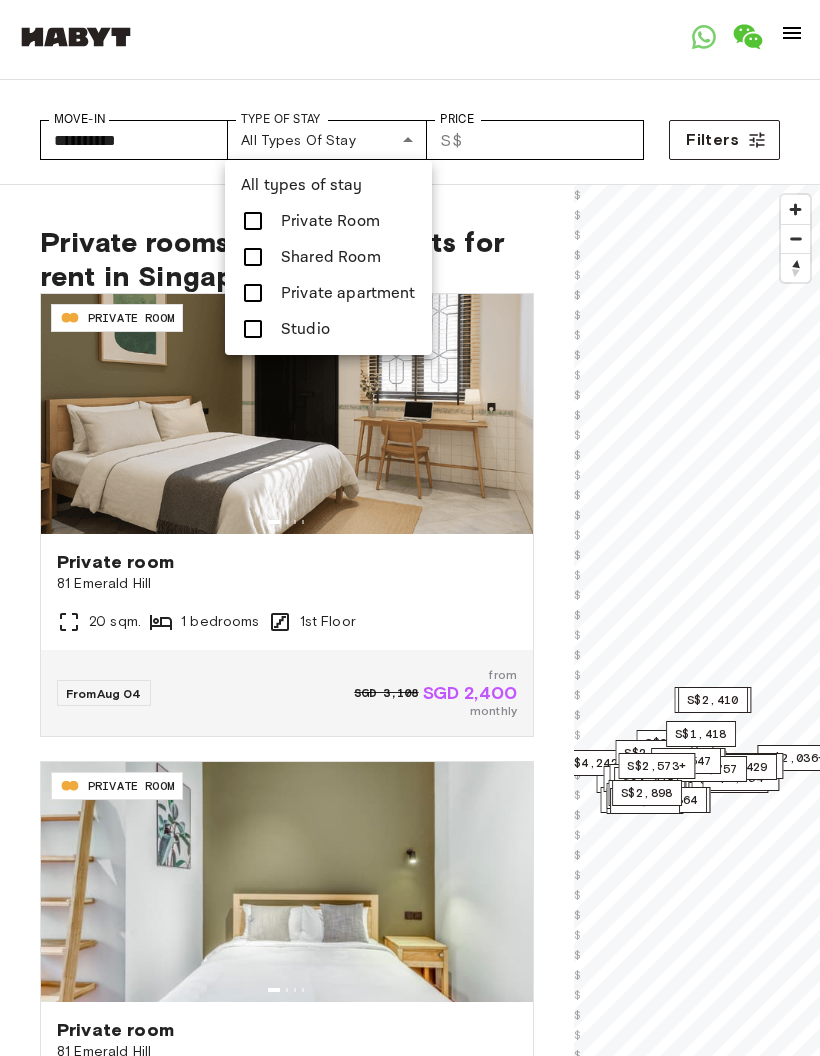 click on "Private apartment" at bounding box center (348, 293) 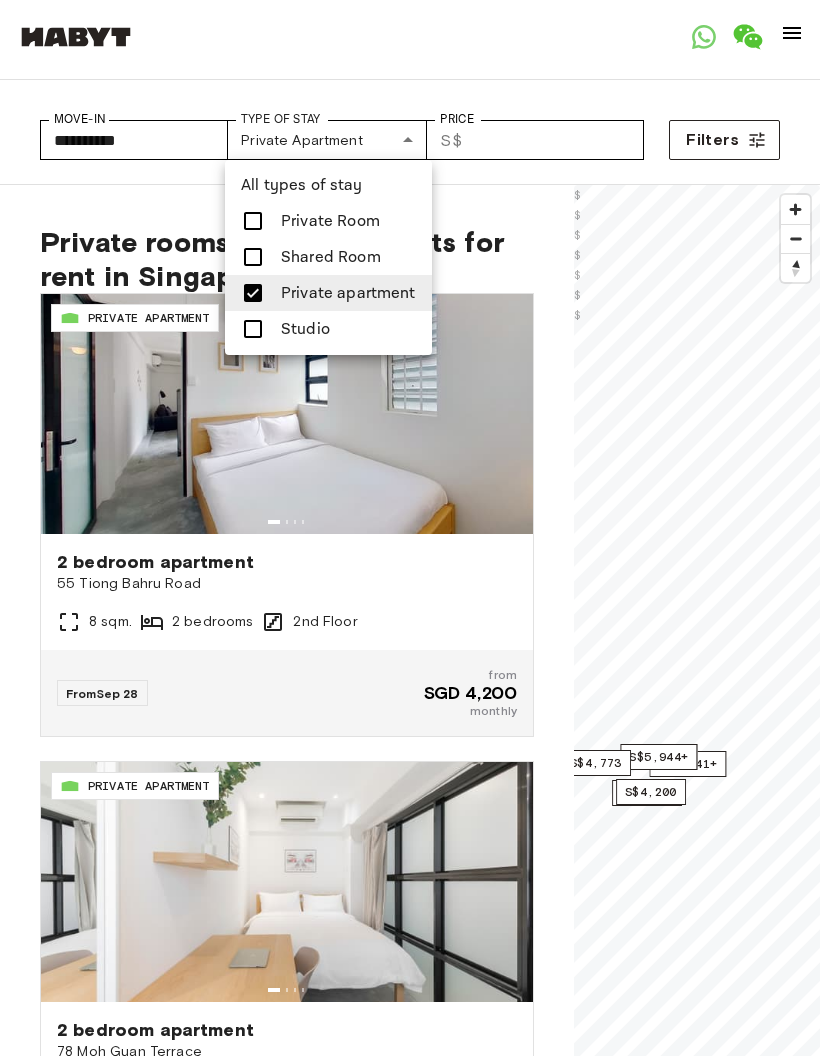 type on "**********" 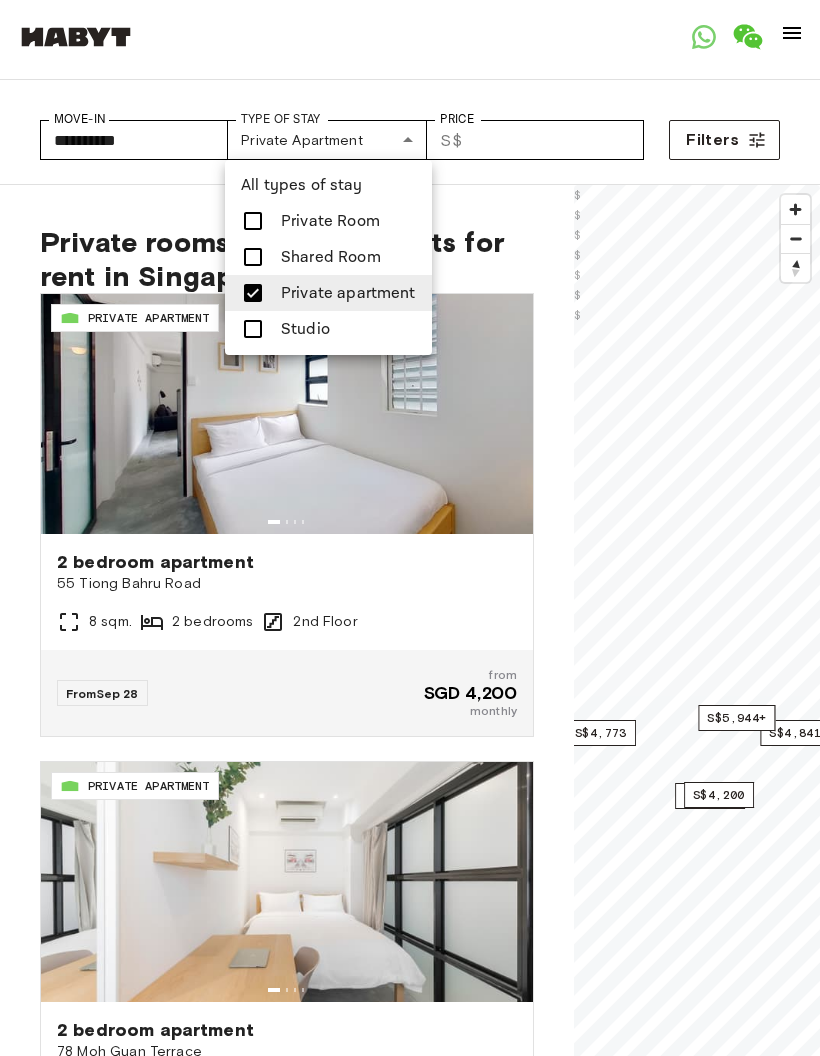 click at bounding box center [410, 528] 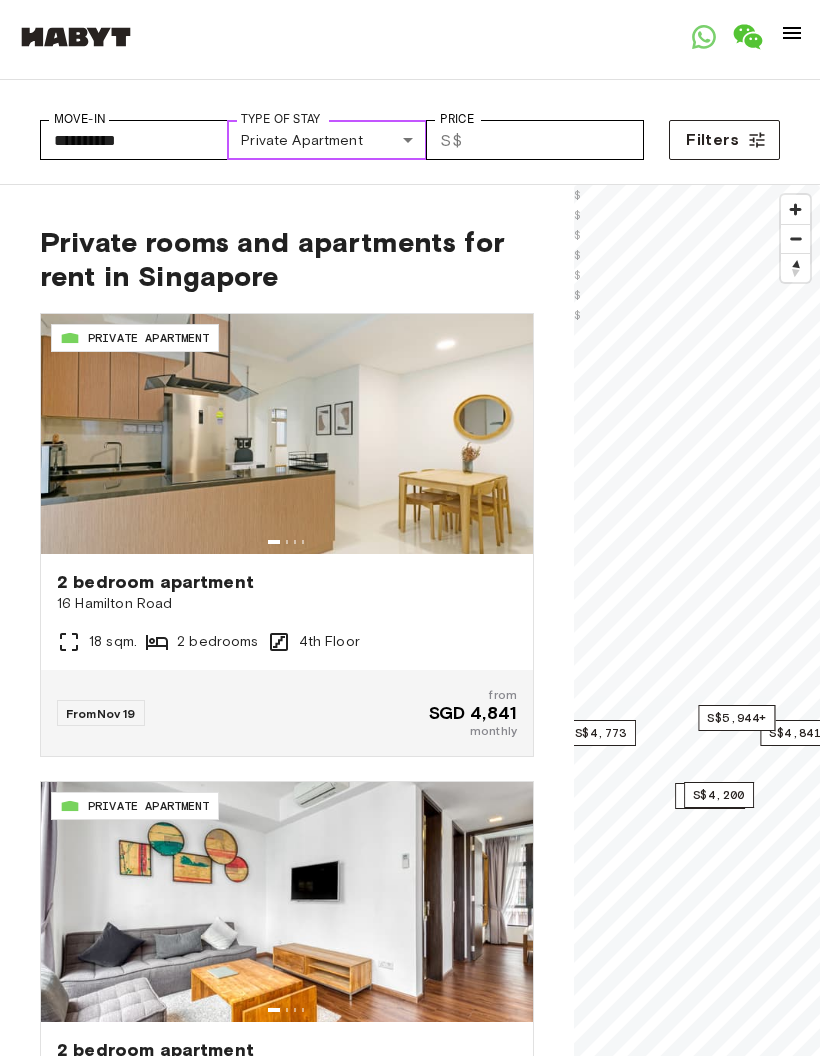 scroll, scrollTop: 918, scrollLeft: 0, axis: vertical 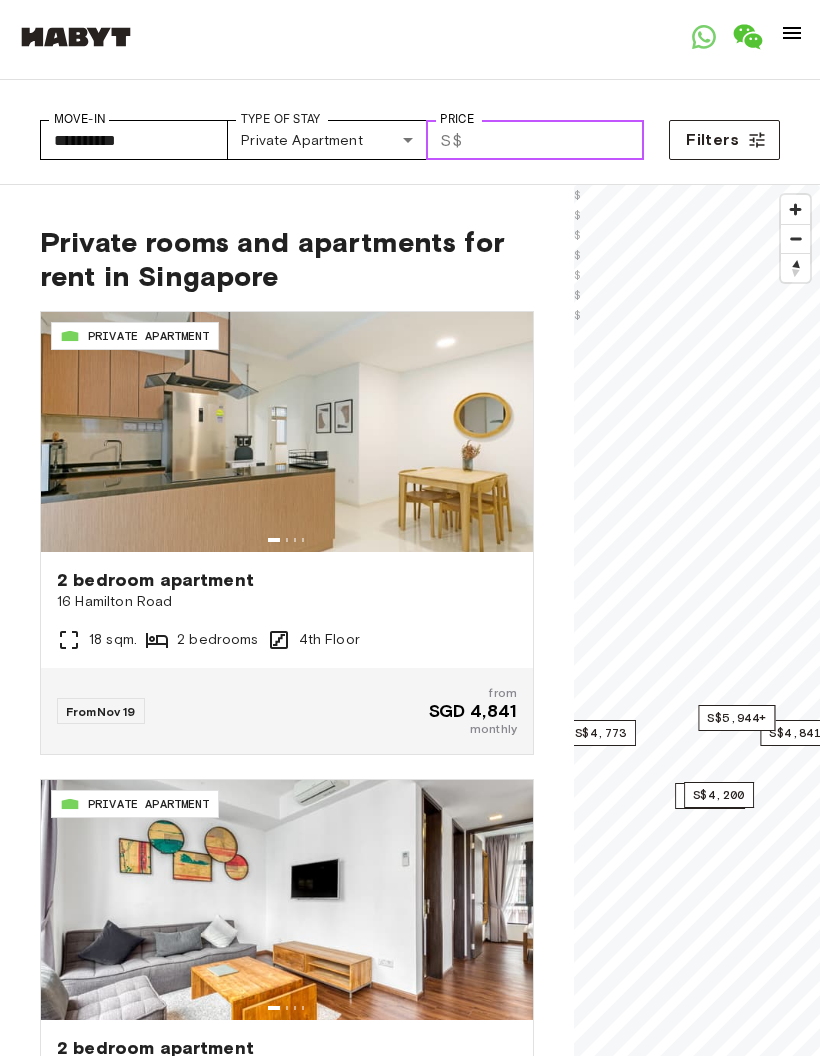 click on "Price" at bounding box center [557, 140] 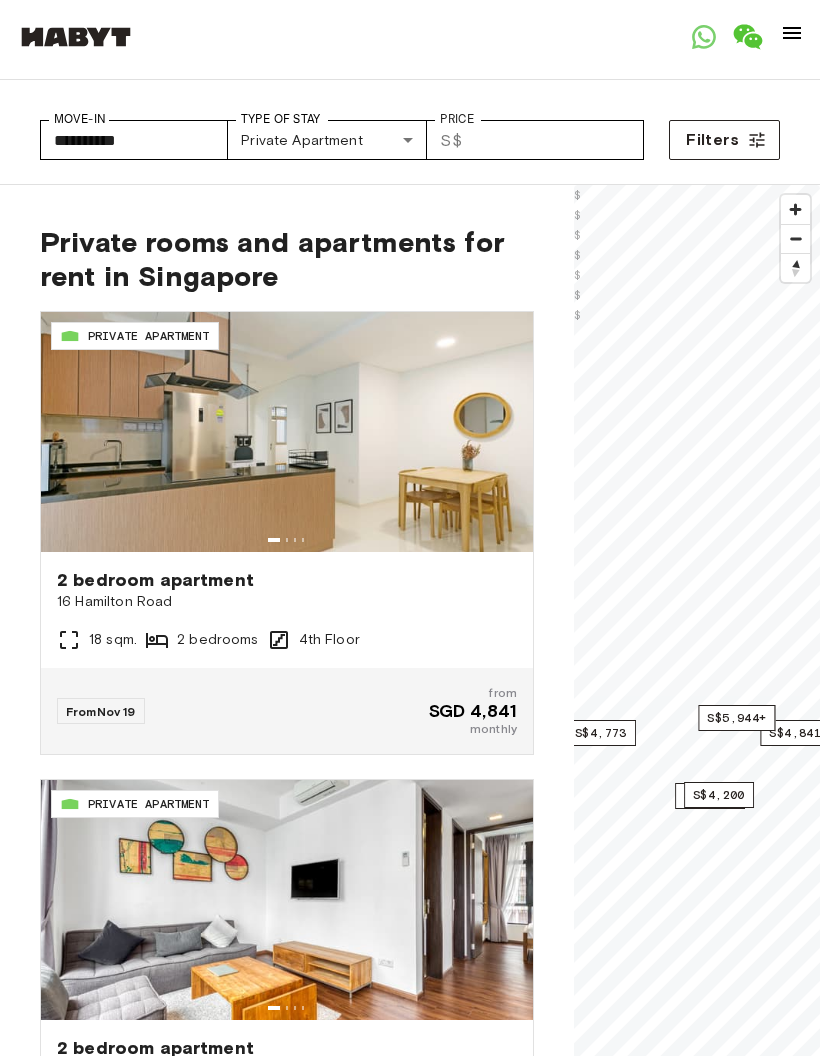 click on "About Habyt For Business For Landlords Blog Get in Touch Log in" at bounding box center (410, 40) 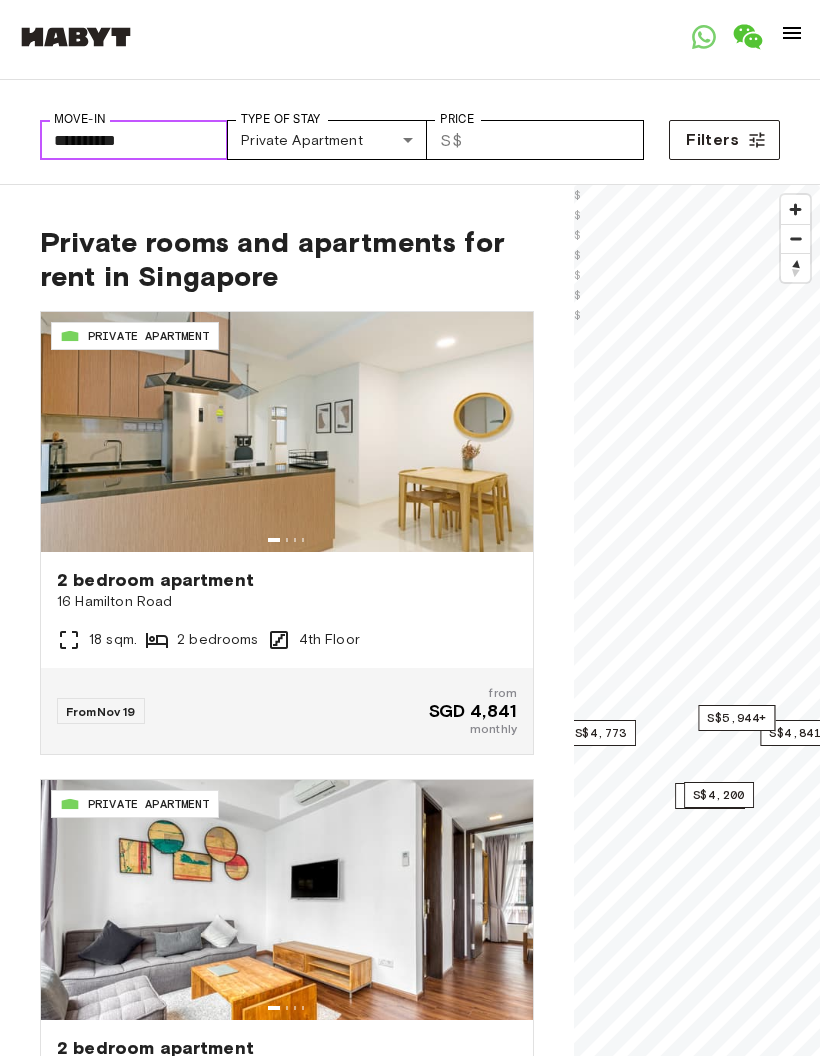 click on "**********" at bounding box center (134, 140) 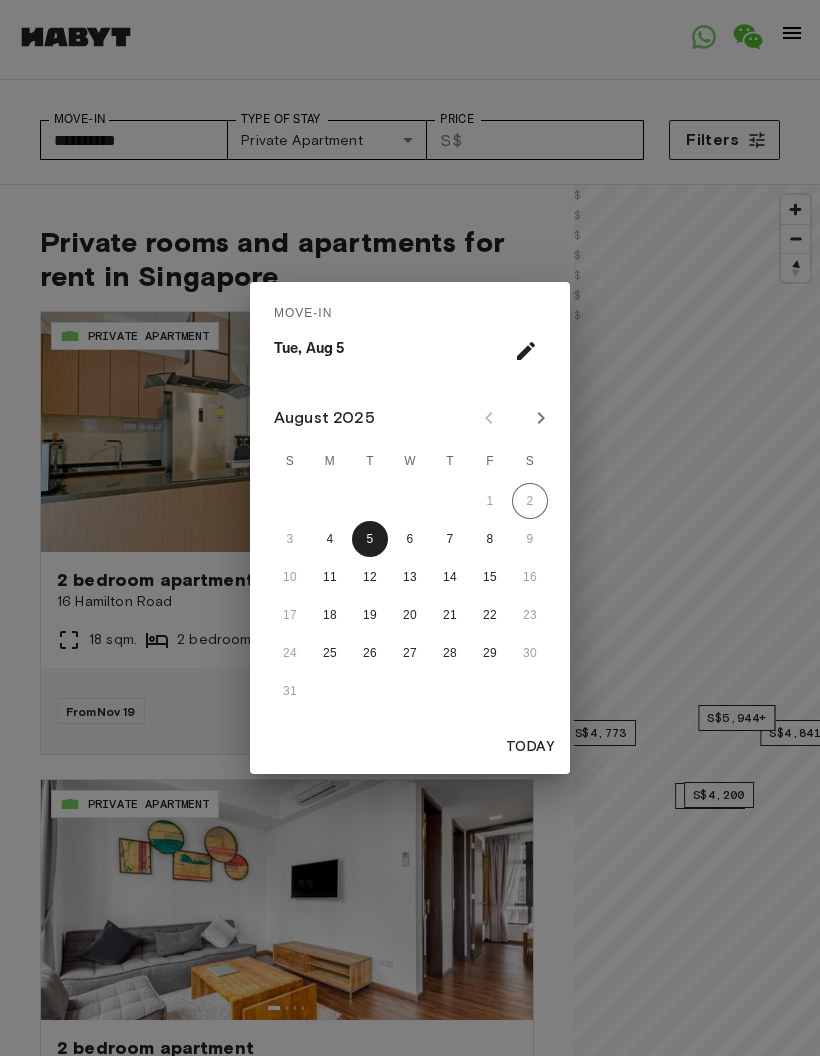 click at bounding box center (541, 418) 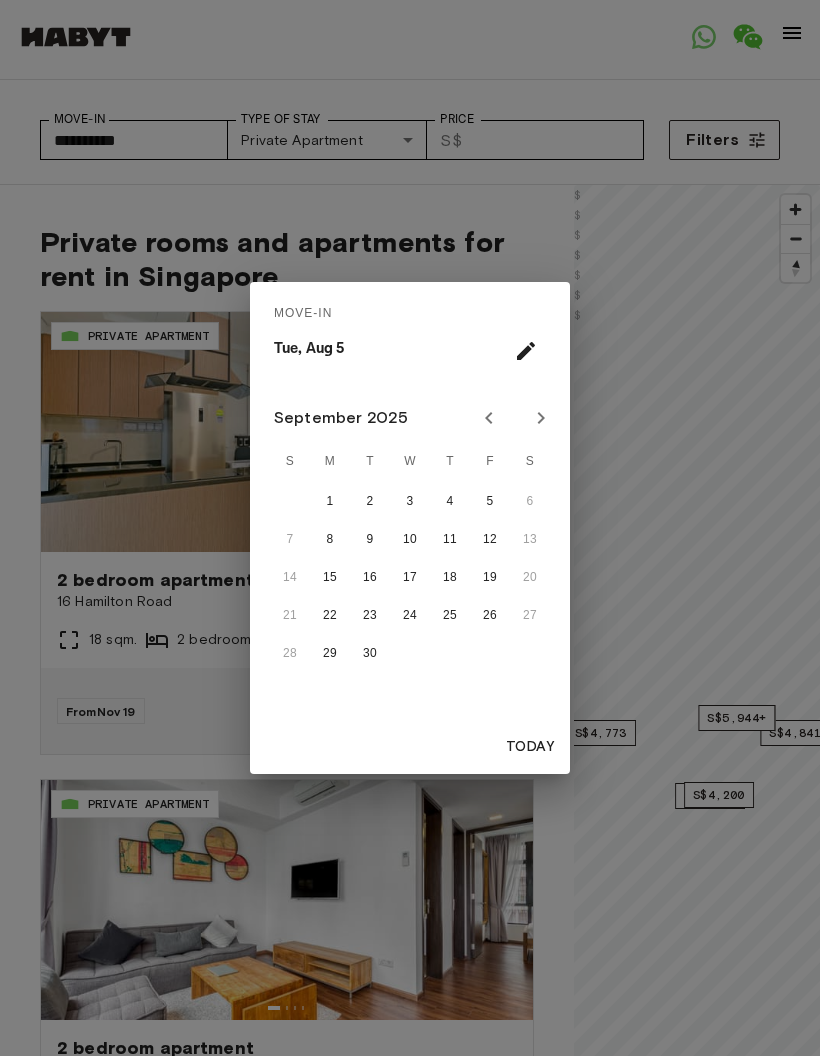 click 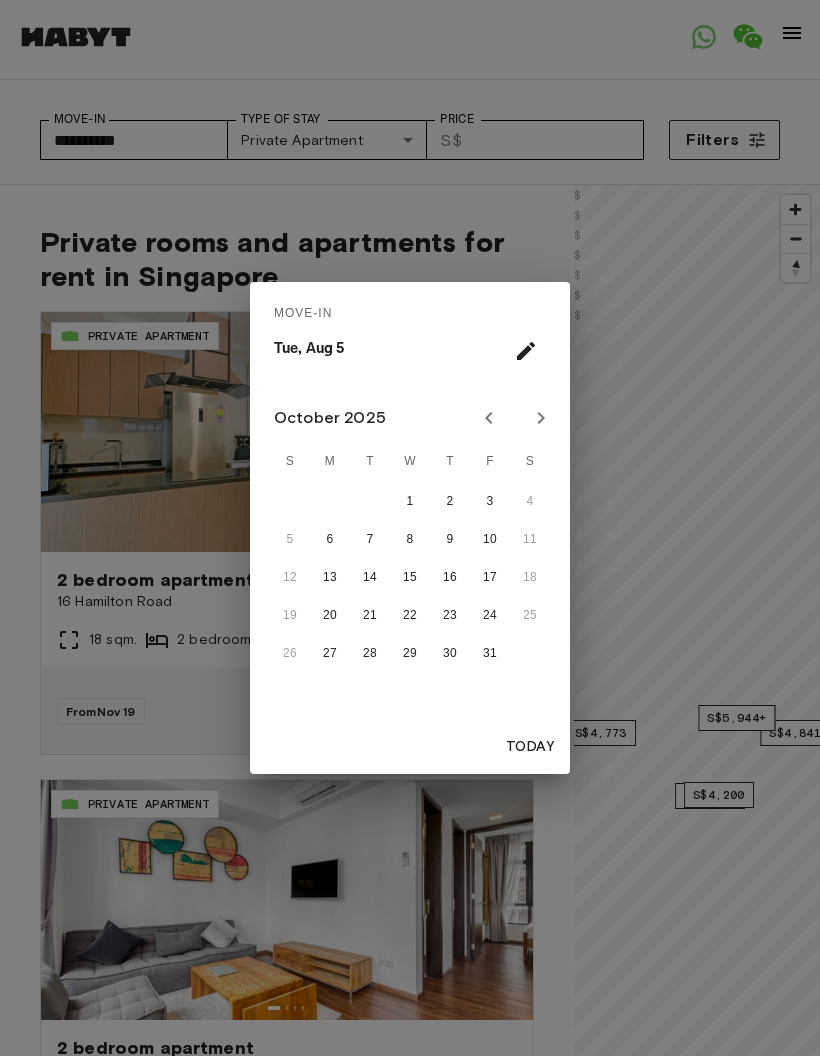 click at bounding box center (541, 418) 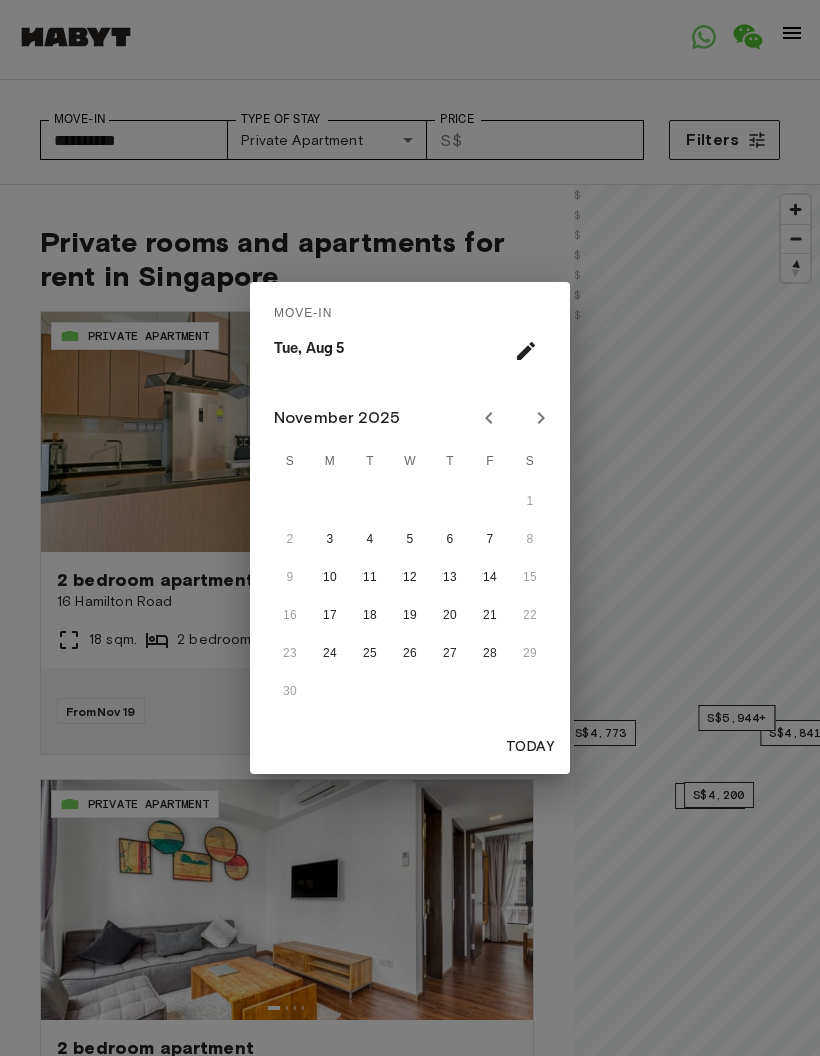 click at bounding box center [541, 418] 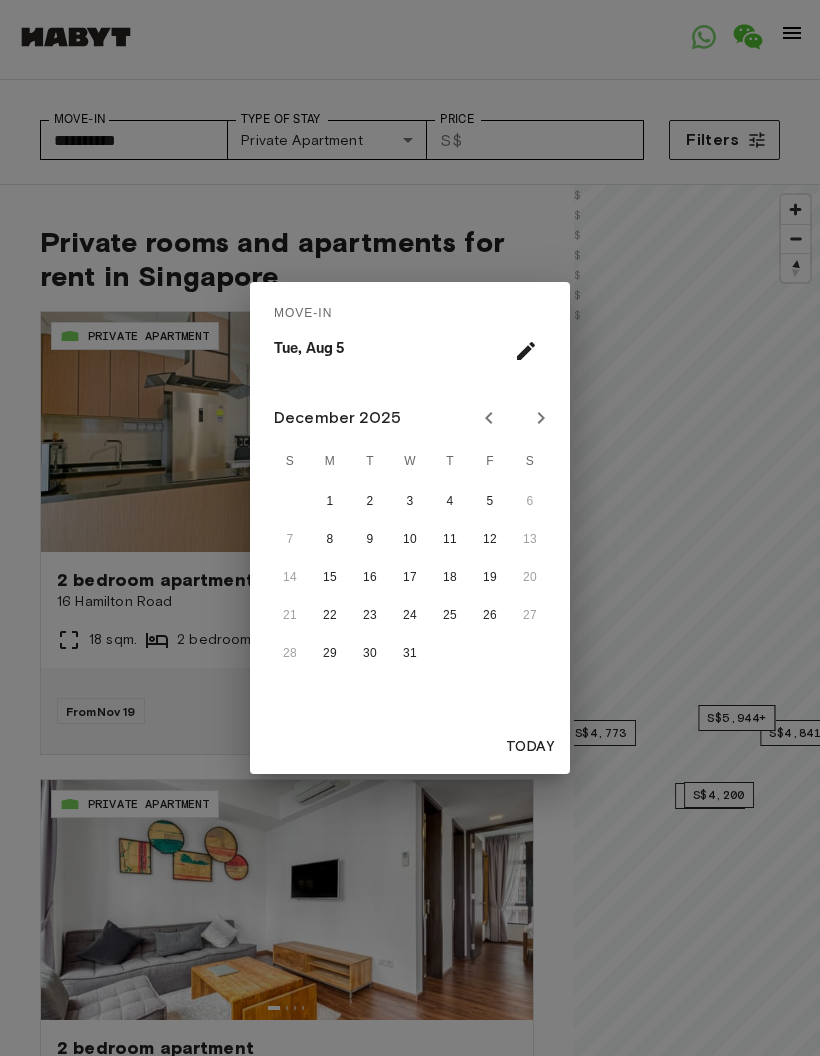 click 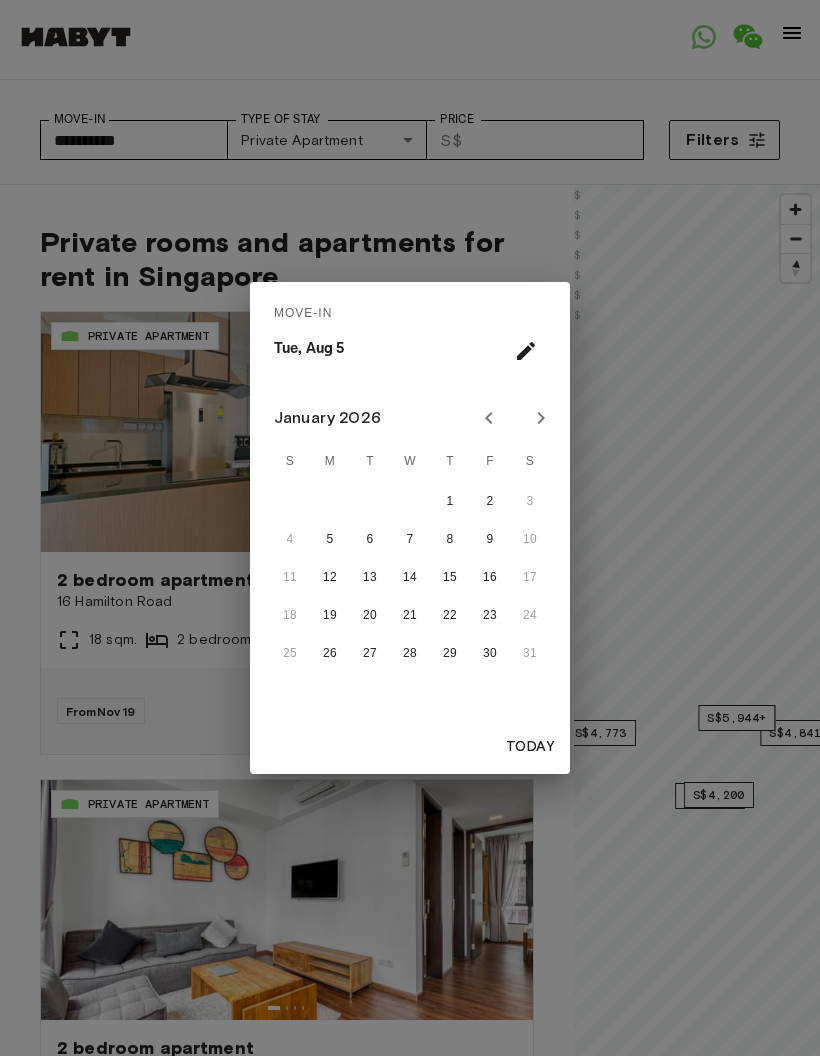 click on "1 2 3" at bounding box center [410, 501] 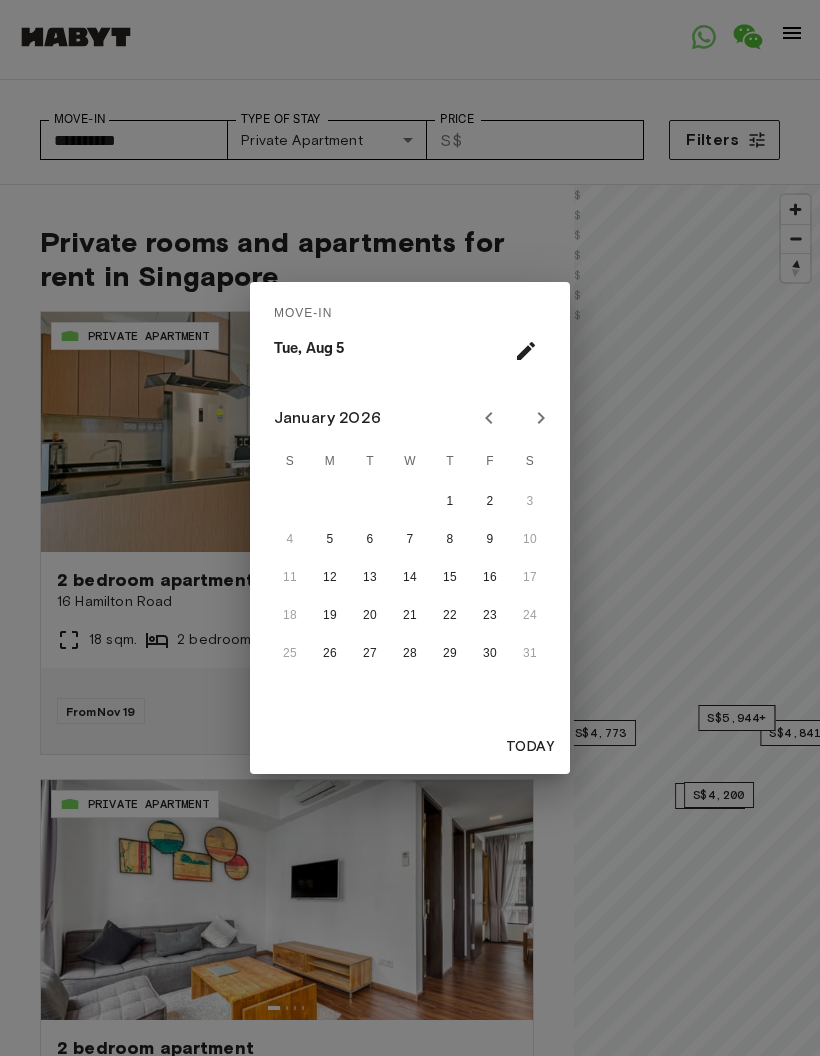 click on "1 2 3" at bounding box center (410, 501) 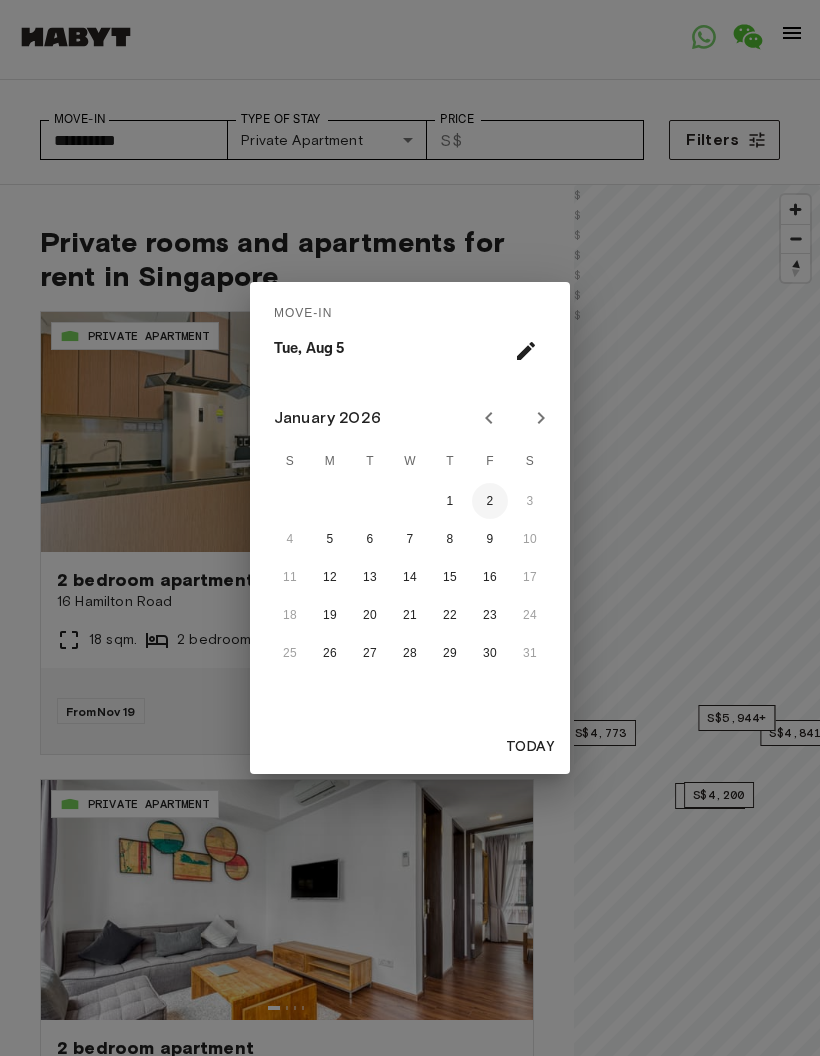 click on "2" at bounding box center (490, 501) 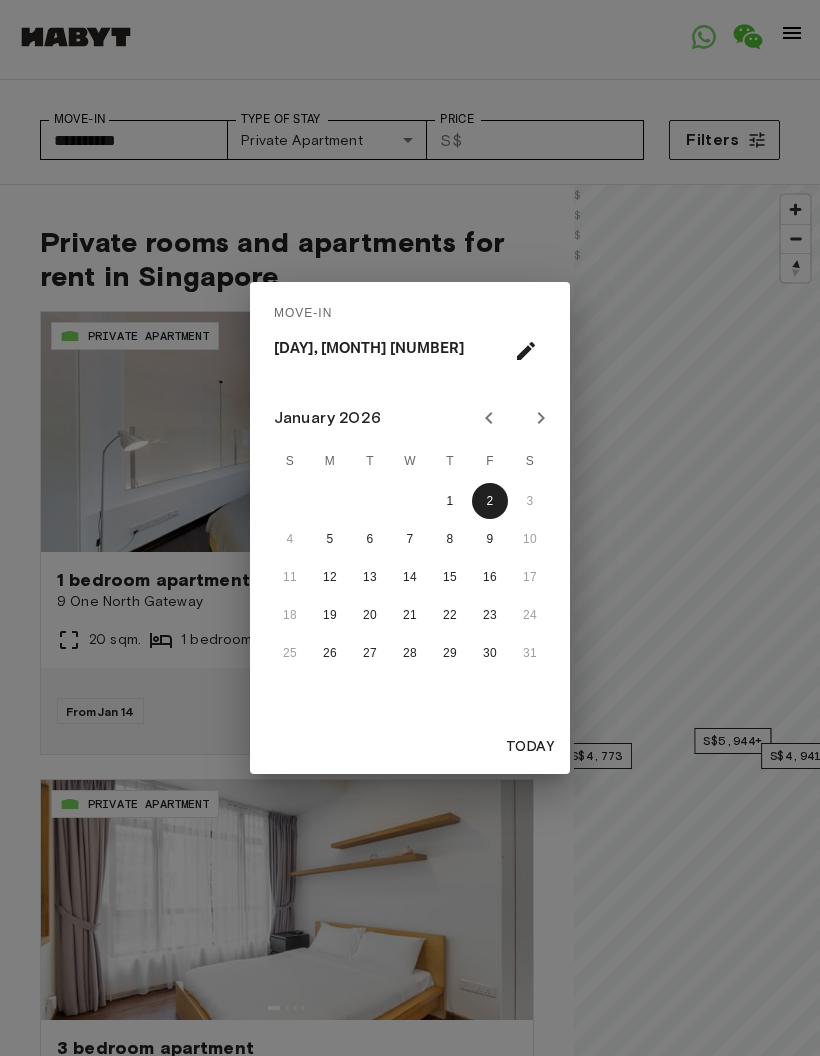 click on "1 2 3" at bounding box center [410, 501] 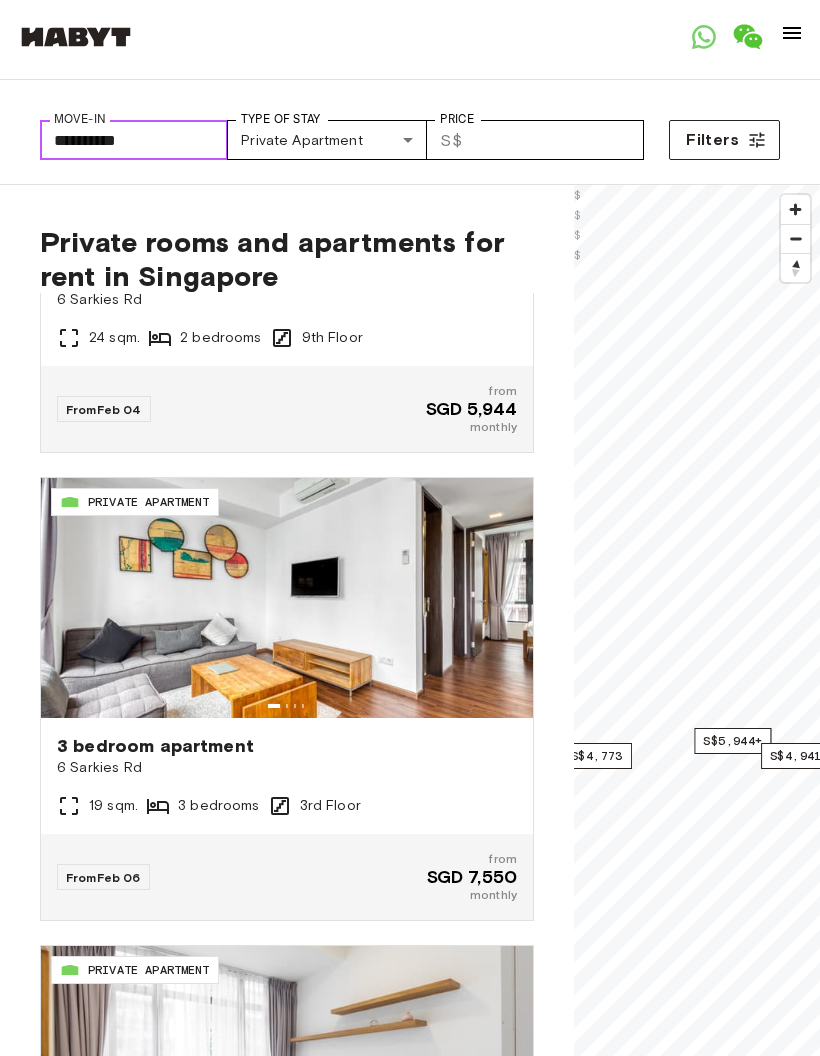 scroll, scrollTop: 2624, scrollLeft: 0, axis: vertical 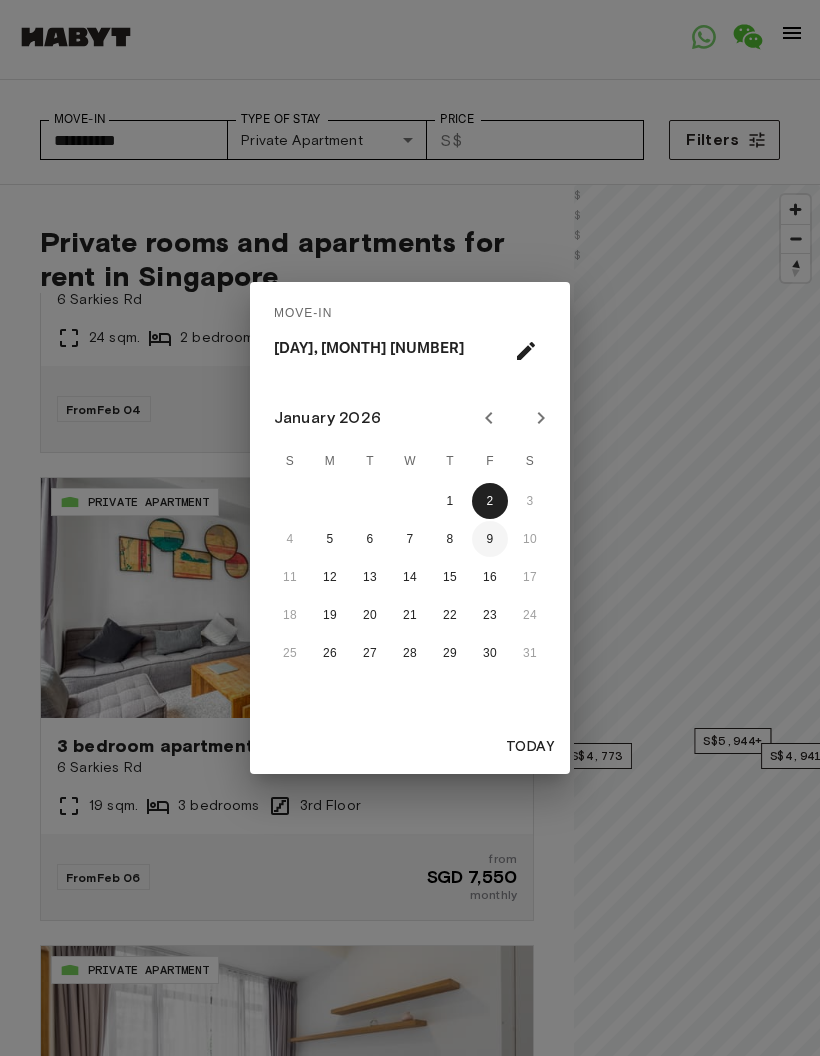 click on "9" at bounding box center [490, 539] 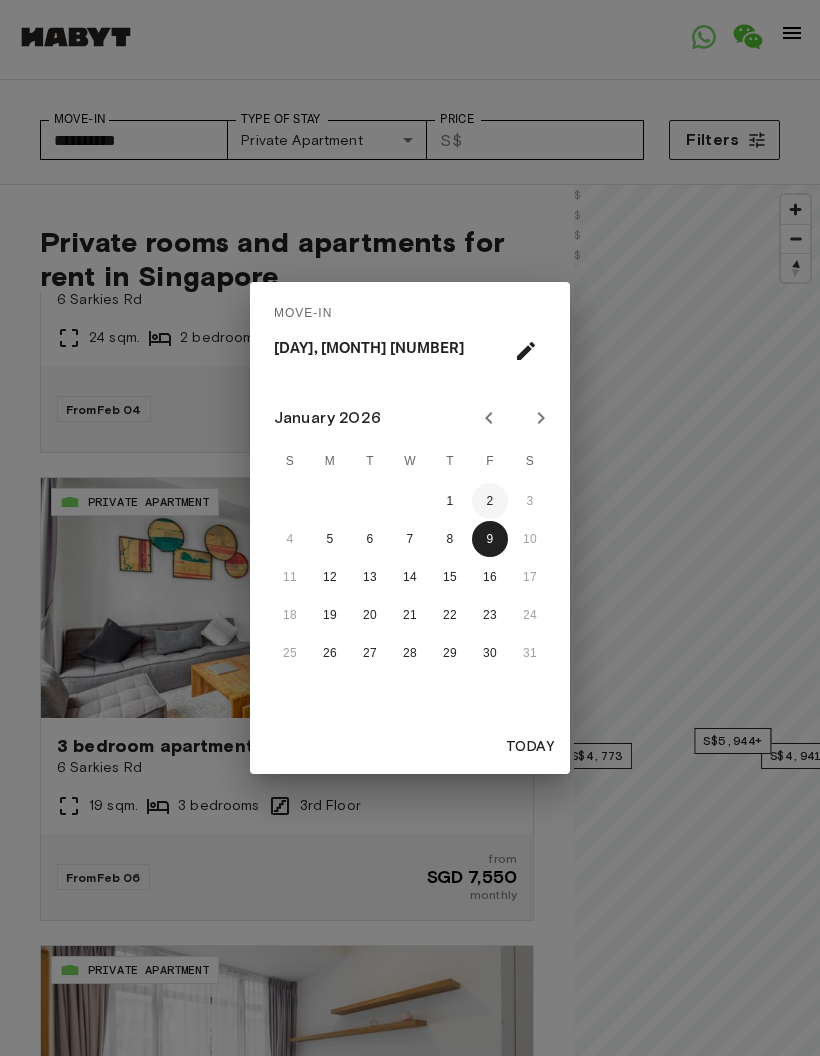 click on "2" at bounding box center (490, 501) 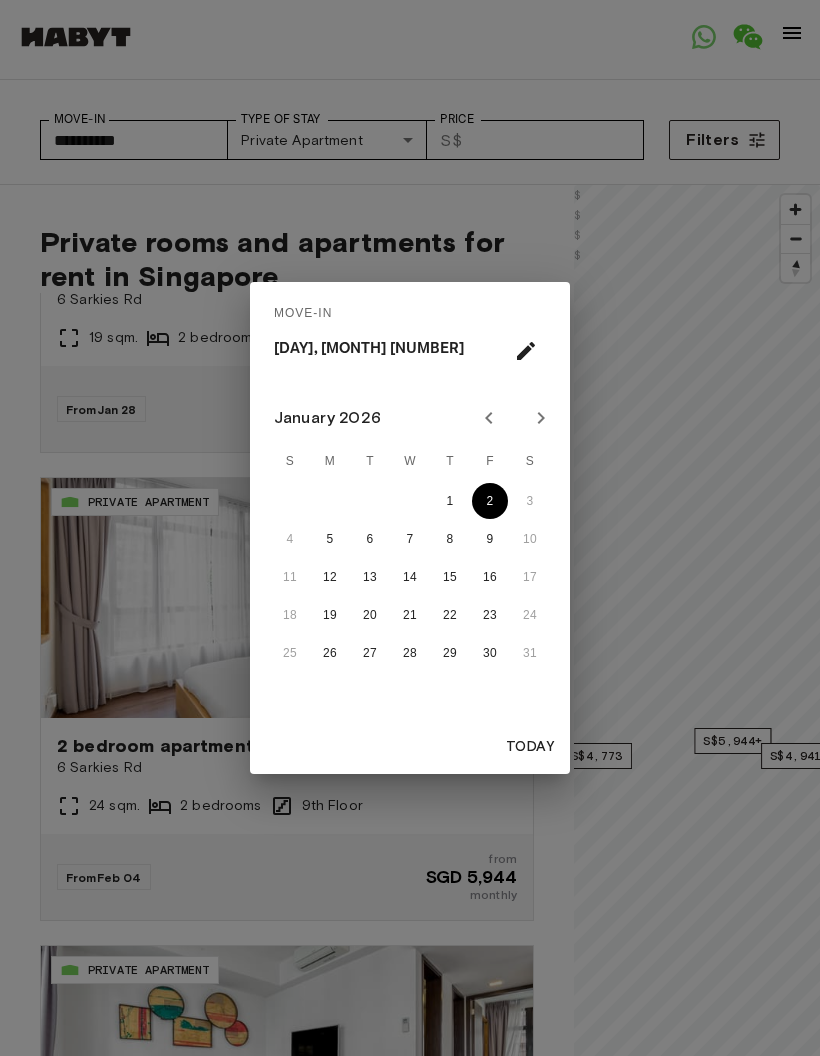 type on "**********" 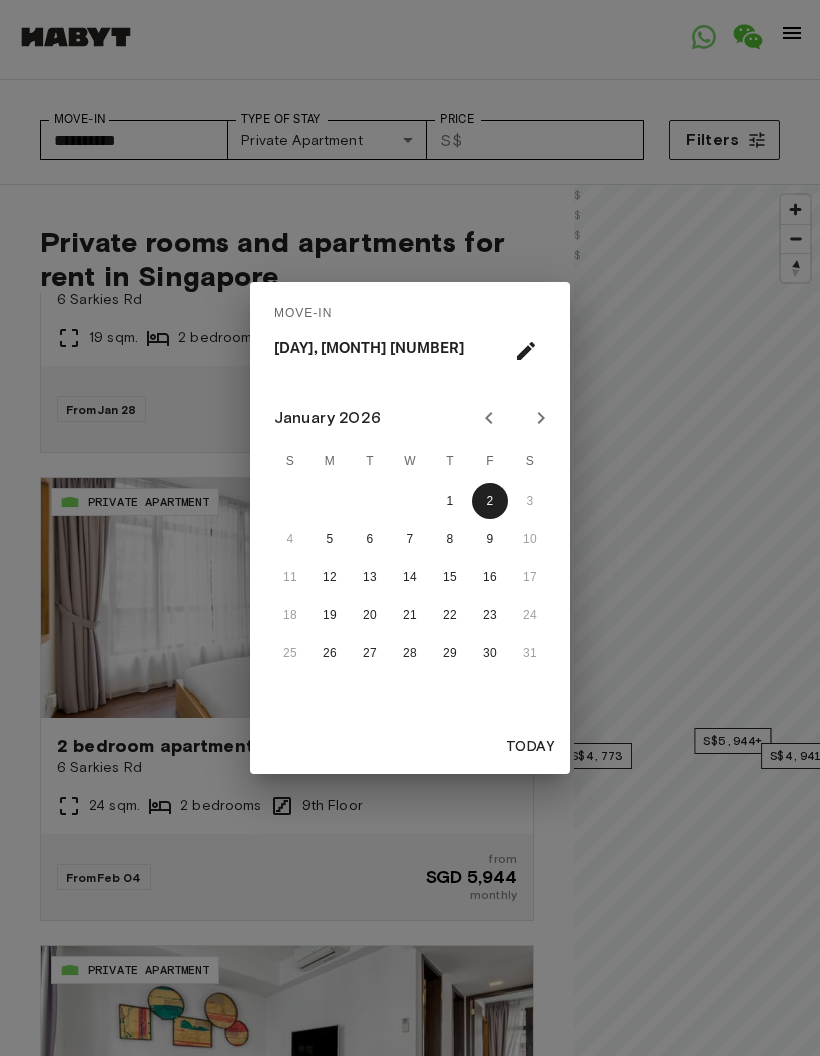 click on "Move-In [DAY], [MONTH] [NUMBER] [MONTH] [YEAR] S M T W T F S 1 2 3 4 5 6 7 8 9 10 11 12 13 14 15 16 17 18 19 20 21 22 23 24 25 26 27 28 29 30 31 Today" at bounding box center (410, 528) 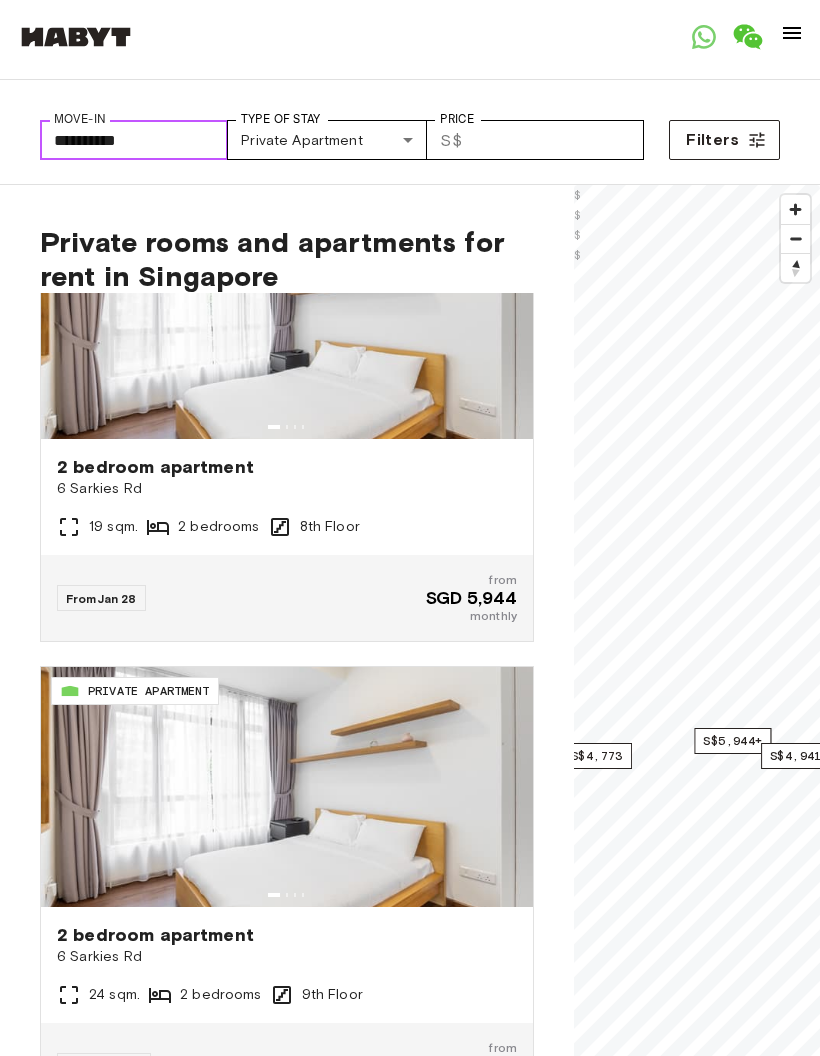 scroll, scrollTop: 1965, scrollLeft: 0, axis: vertical 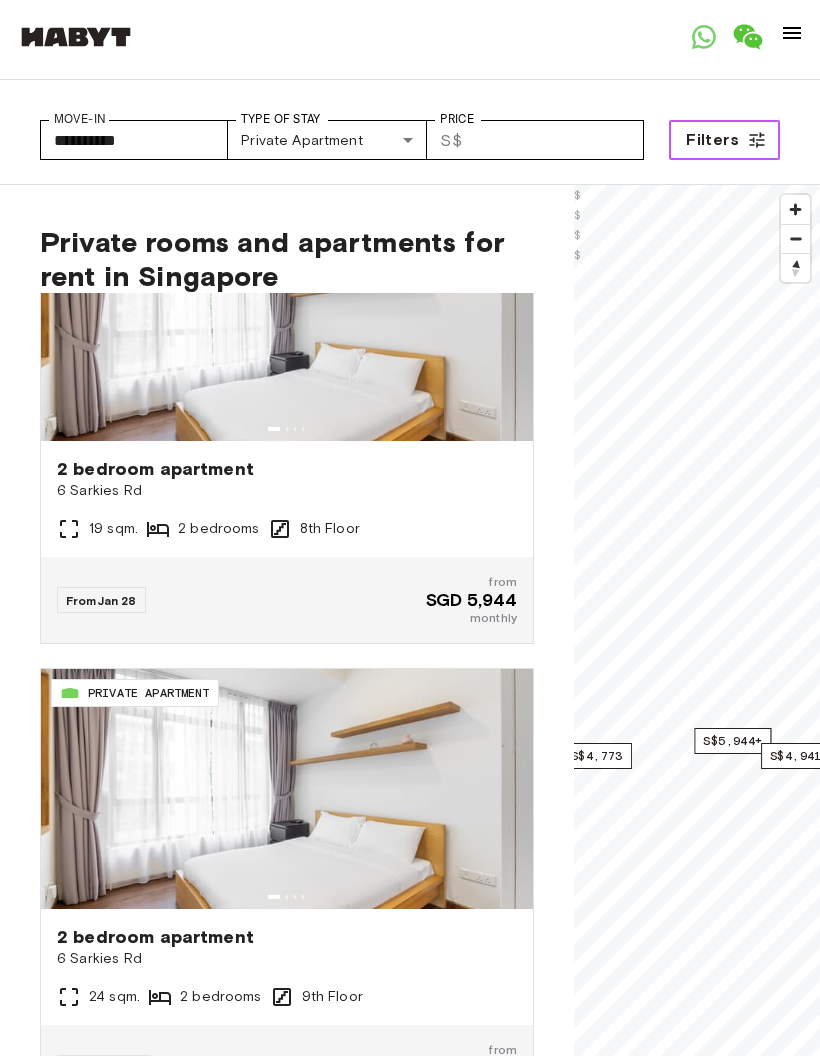 click 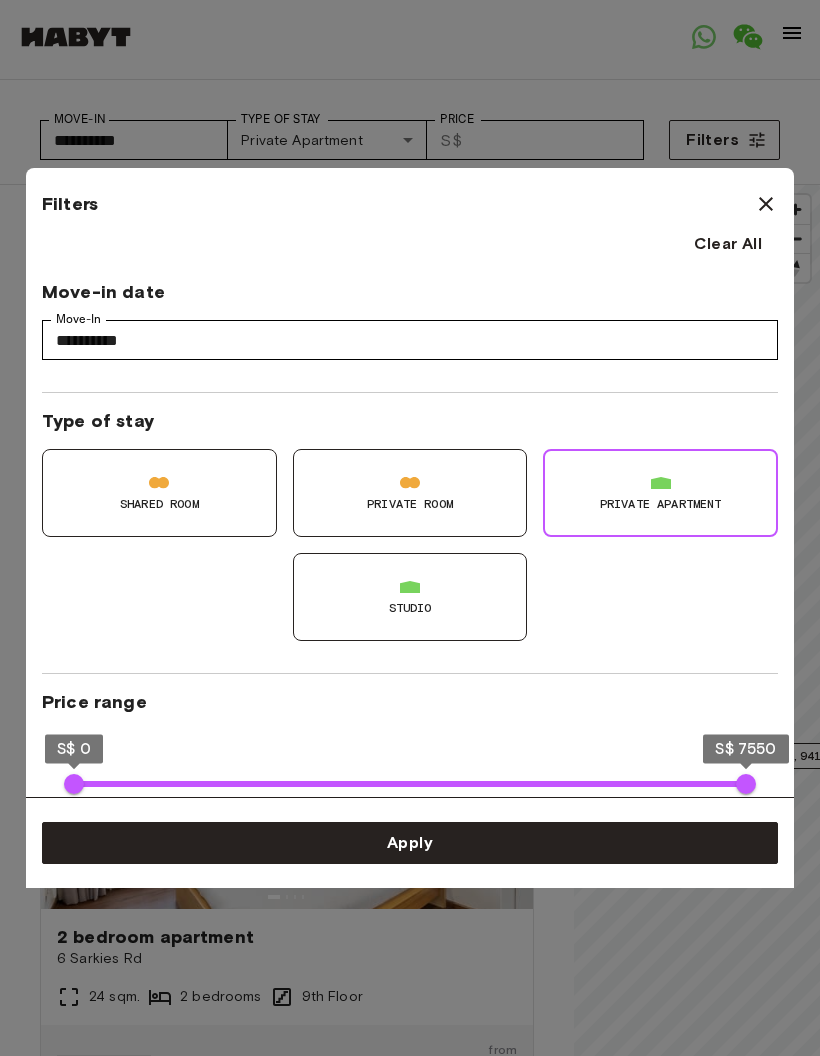 click at bounding box center (661, 483) 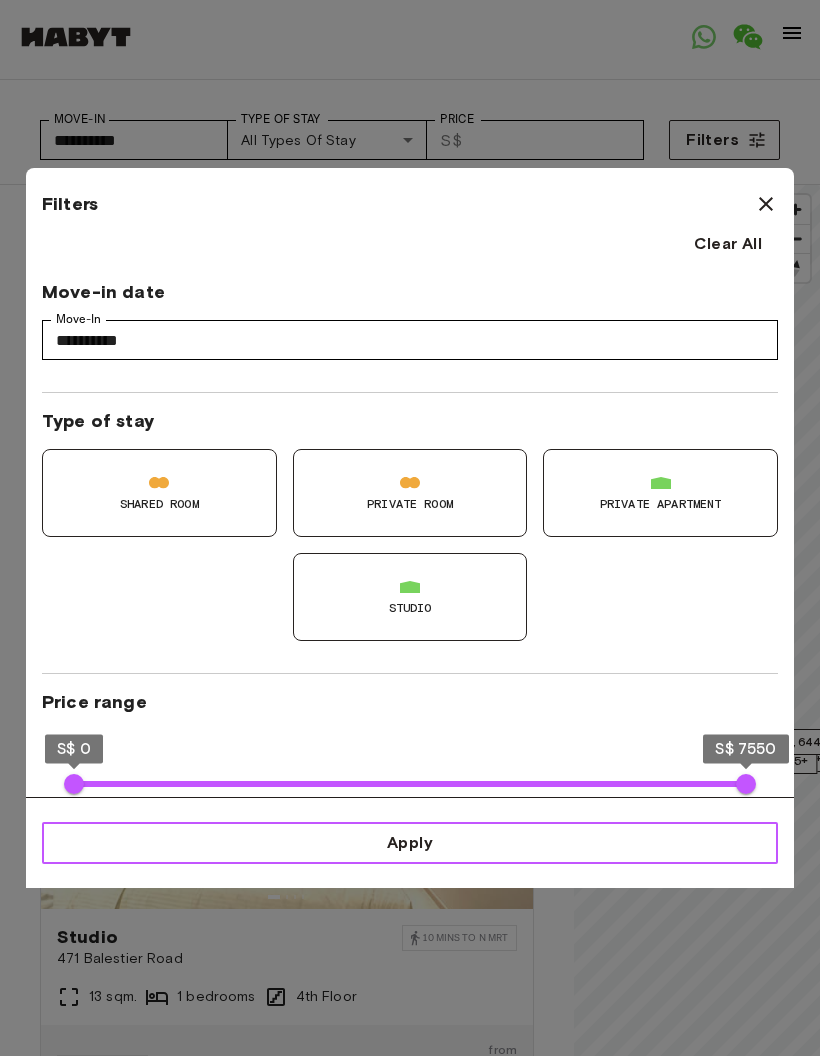 click on "Apply" at bounding box center (410, 843) 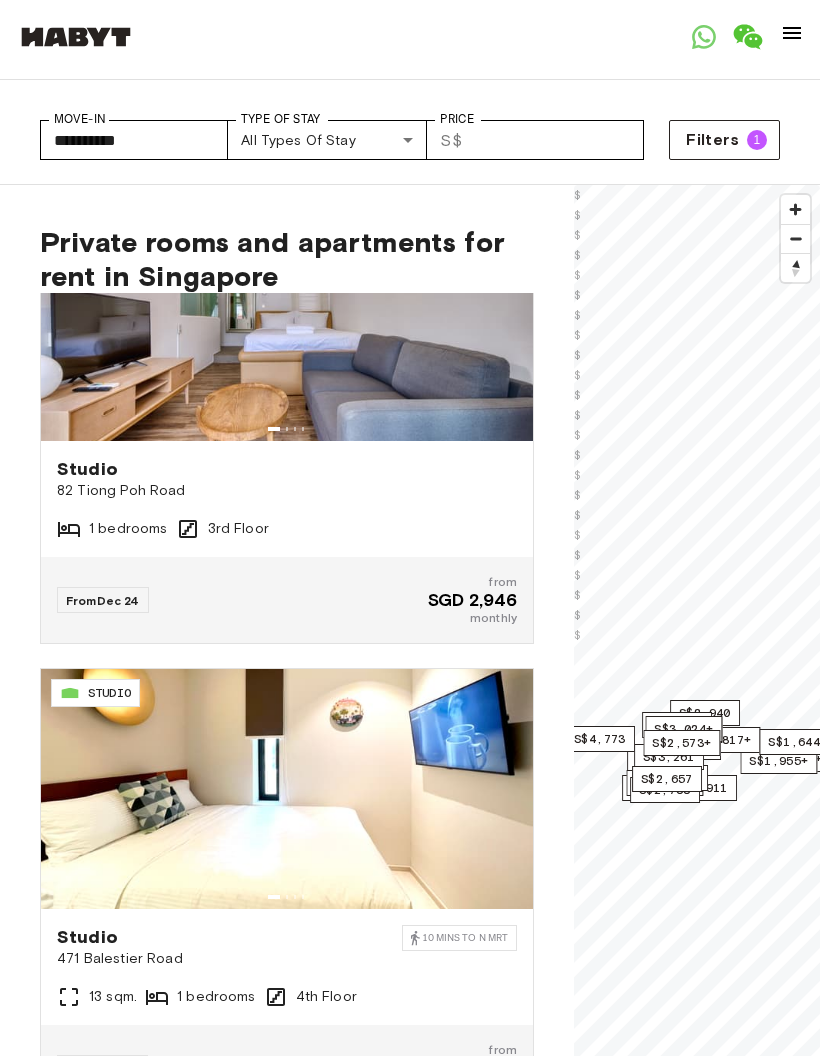 click on "**********" at bounding box center (410, 2954) 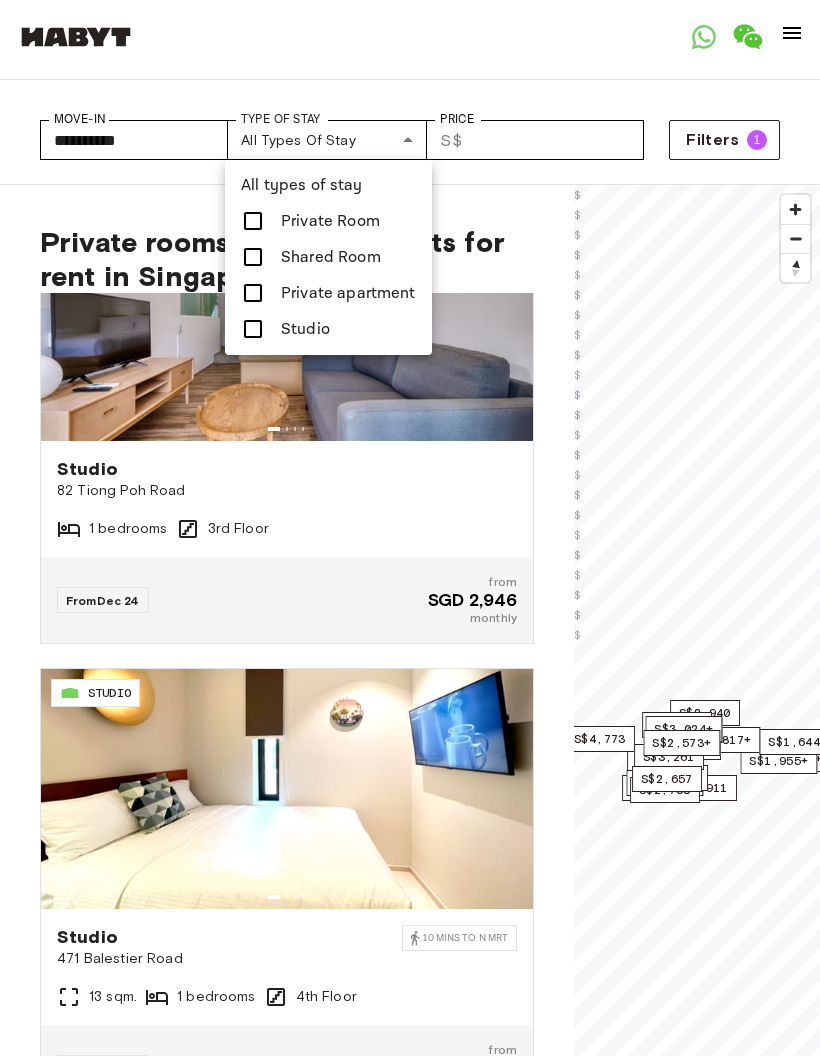 click on "Private apartment" at bounding box center [348, 293] 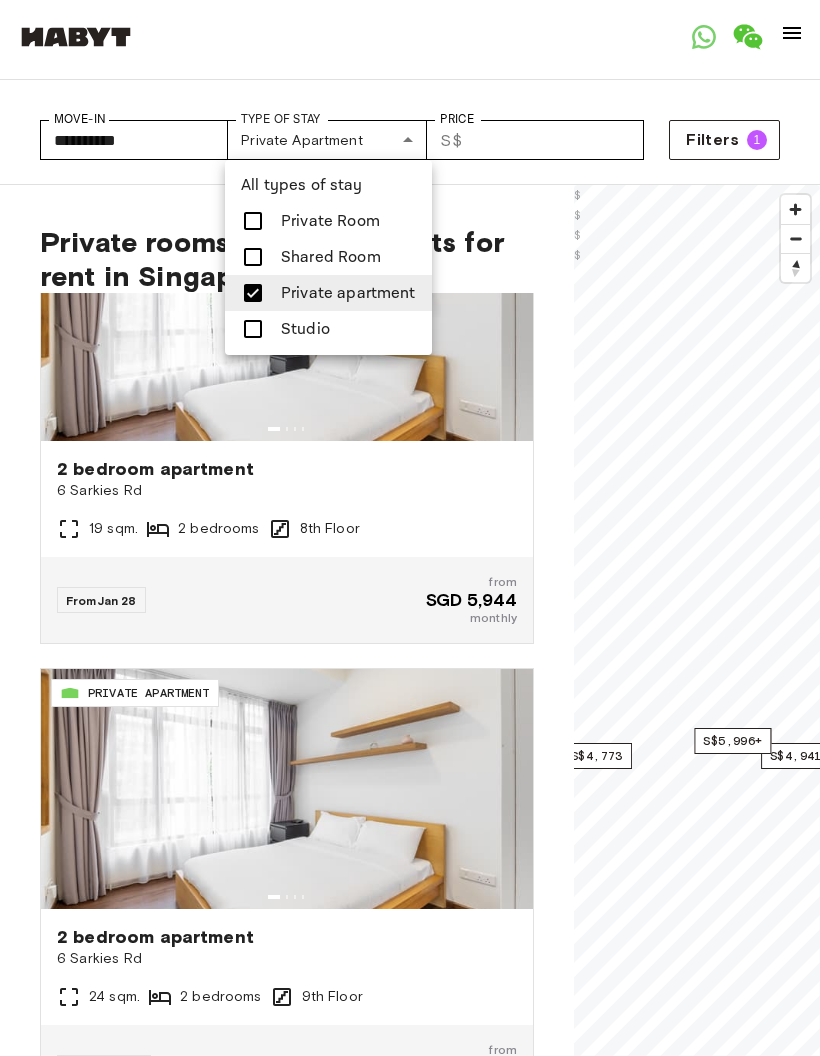 click at bounding box center (410, 528) 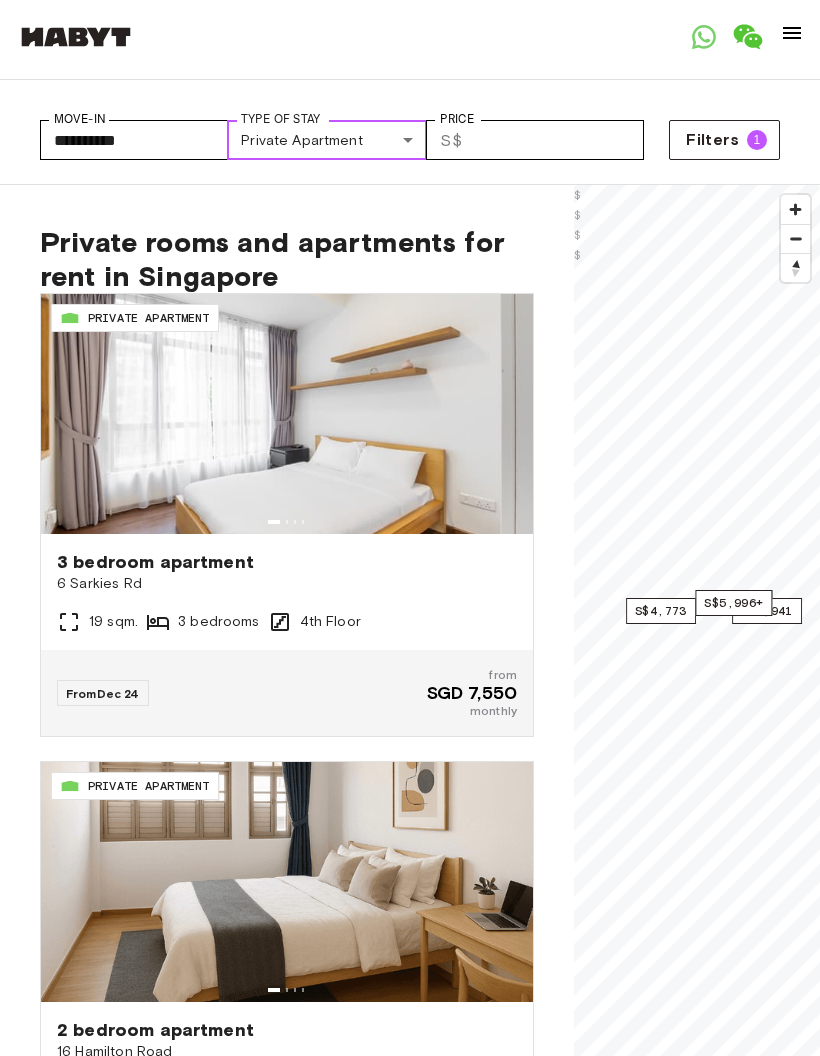 scroll, scrollTop: 0, scrollLeft: 0, axis: both 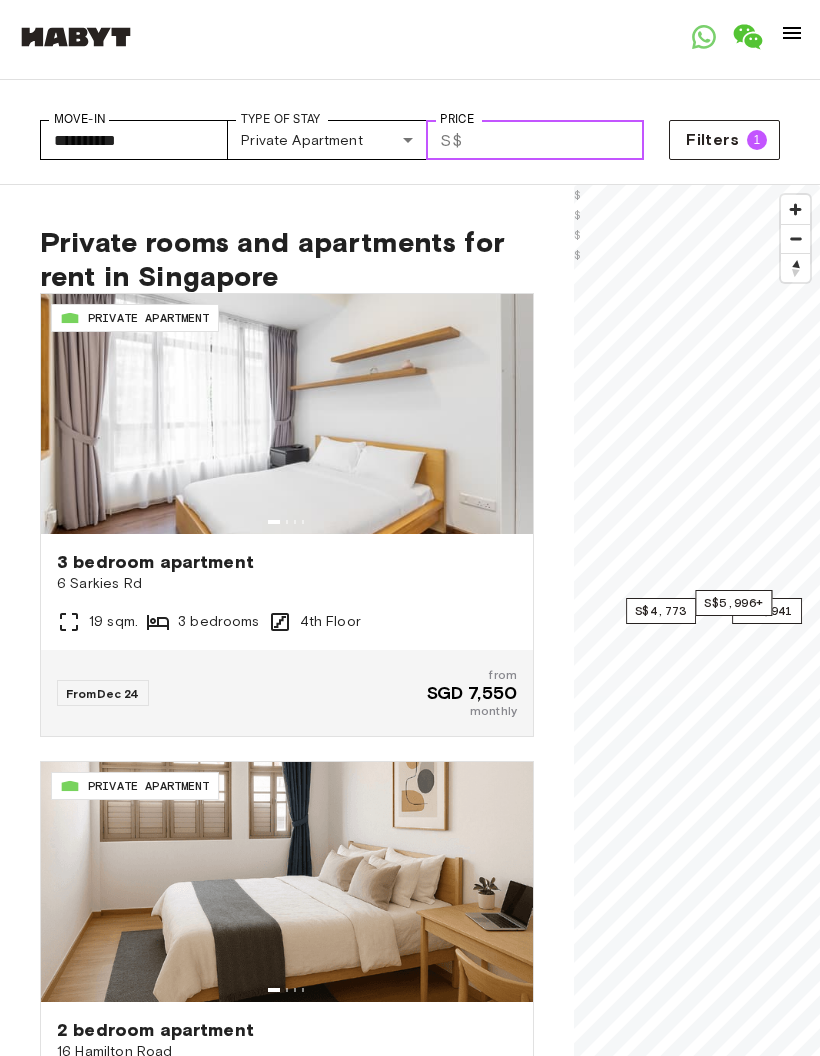 click on "Price" at bounding box center (557, 140) 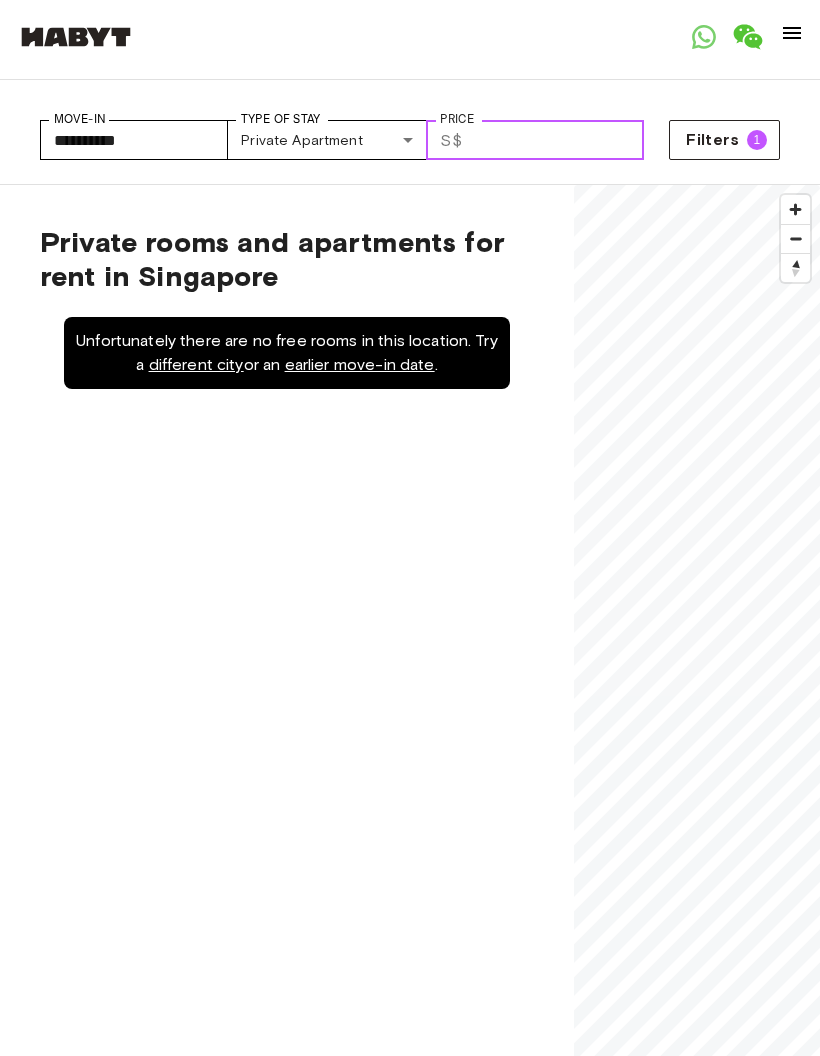 type on "*" 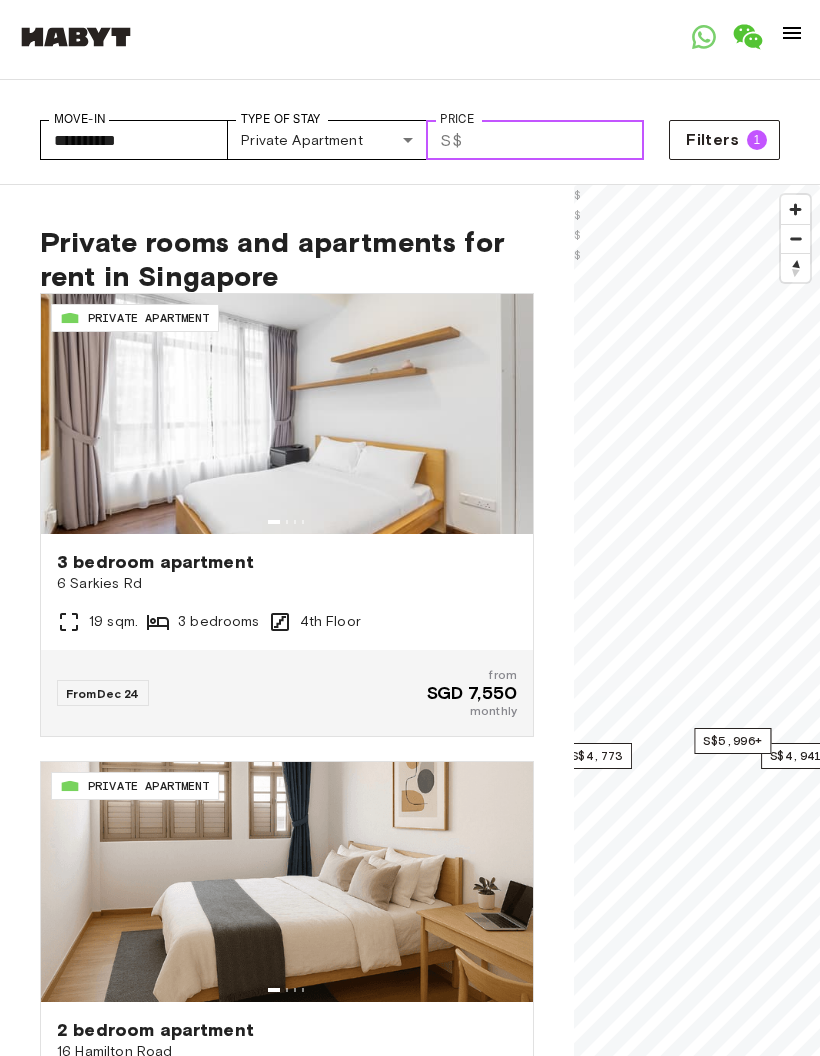 type 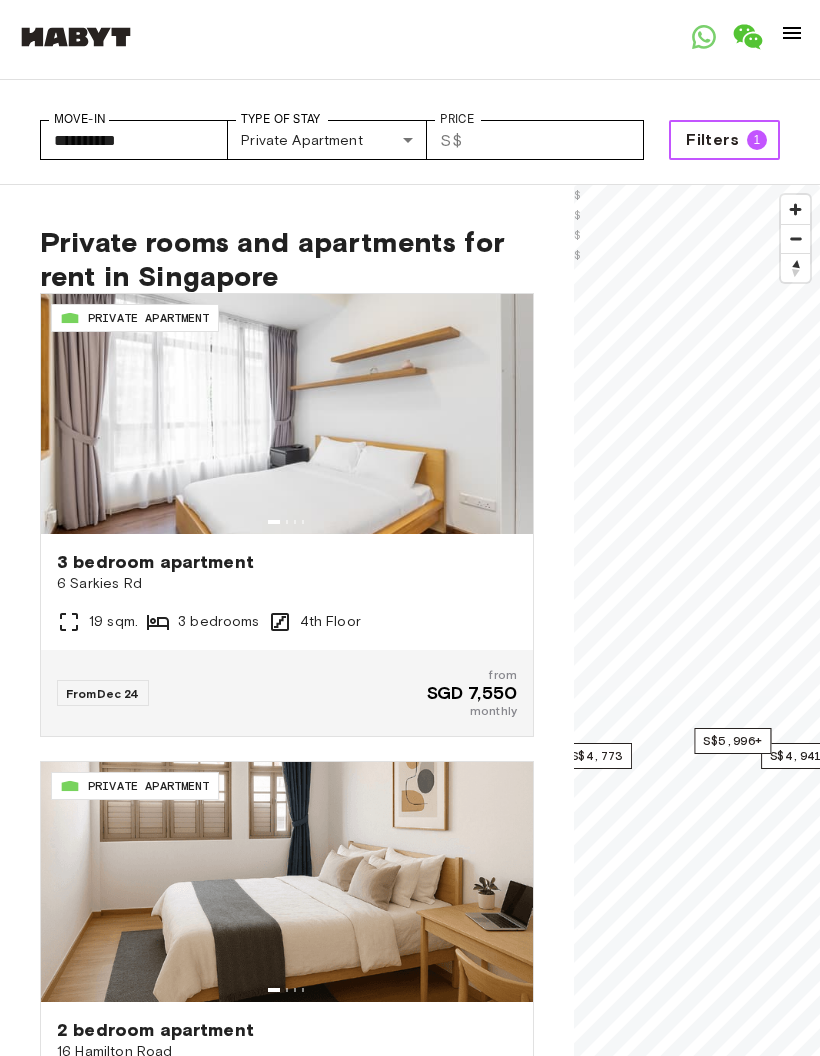 click on "Filters" at bounding box center (712, 140) 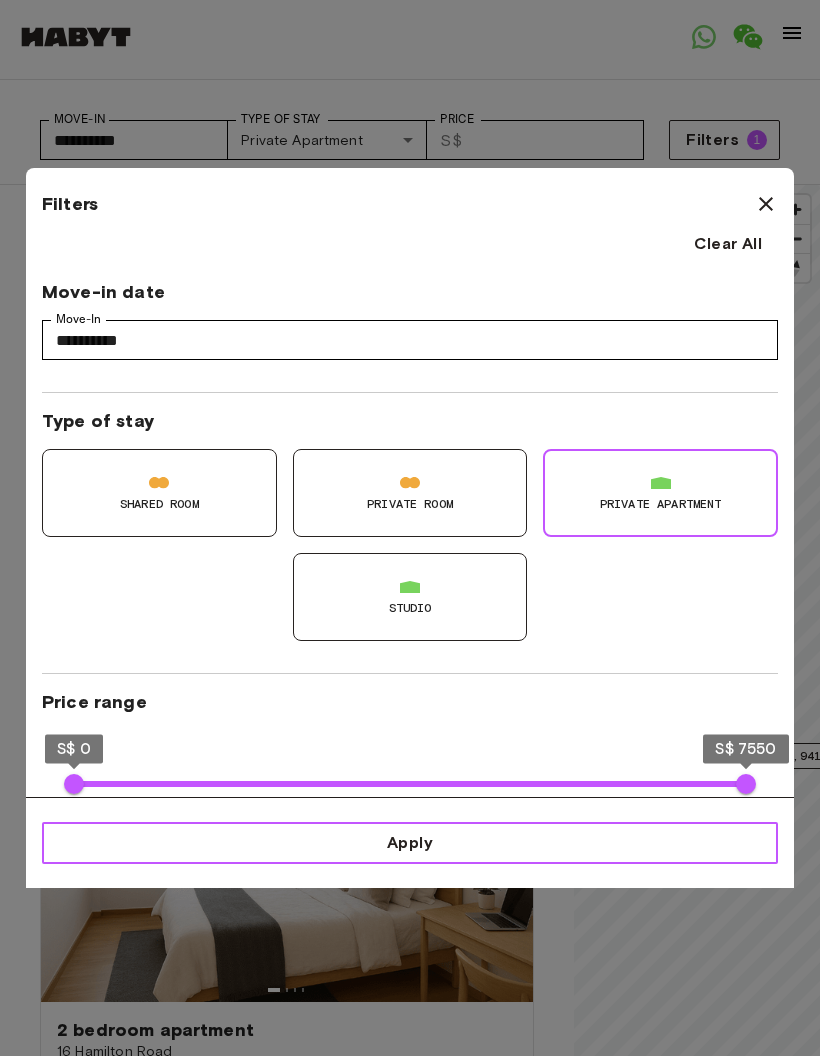 click on "Apply" at bounding box center (410, 843) 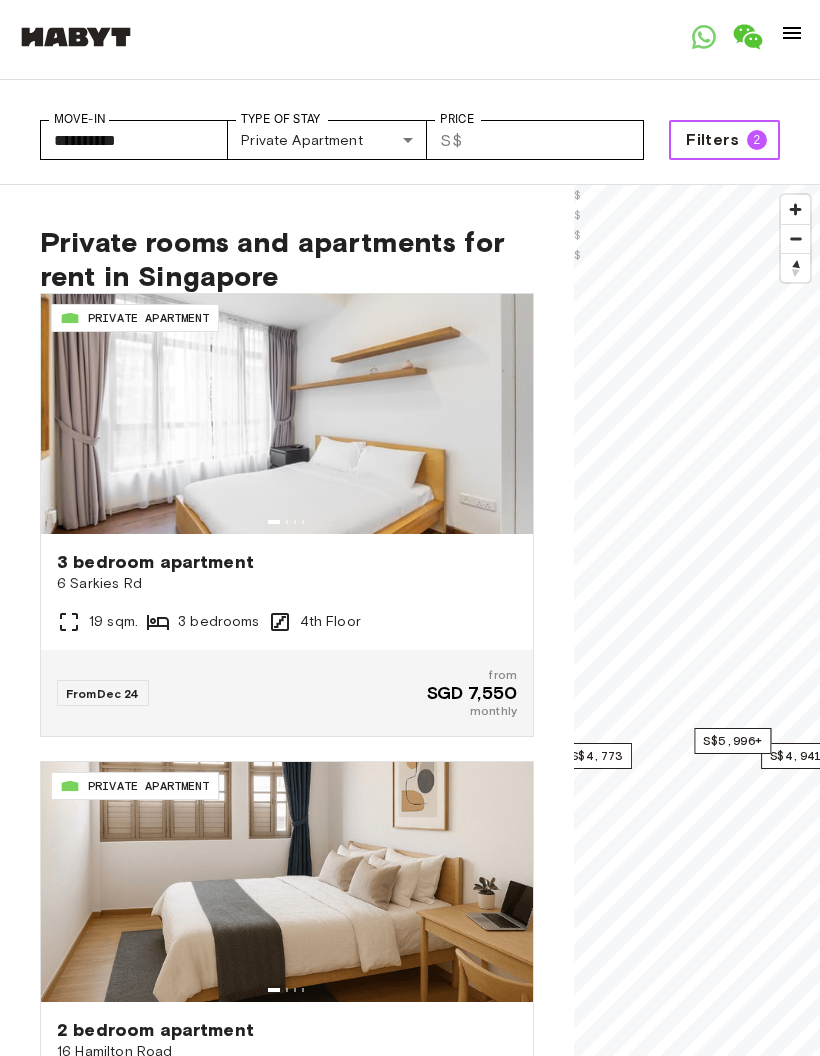 scroll, scrollTop: 0, scrollLeft: 0, axis: both 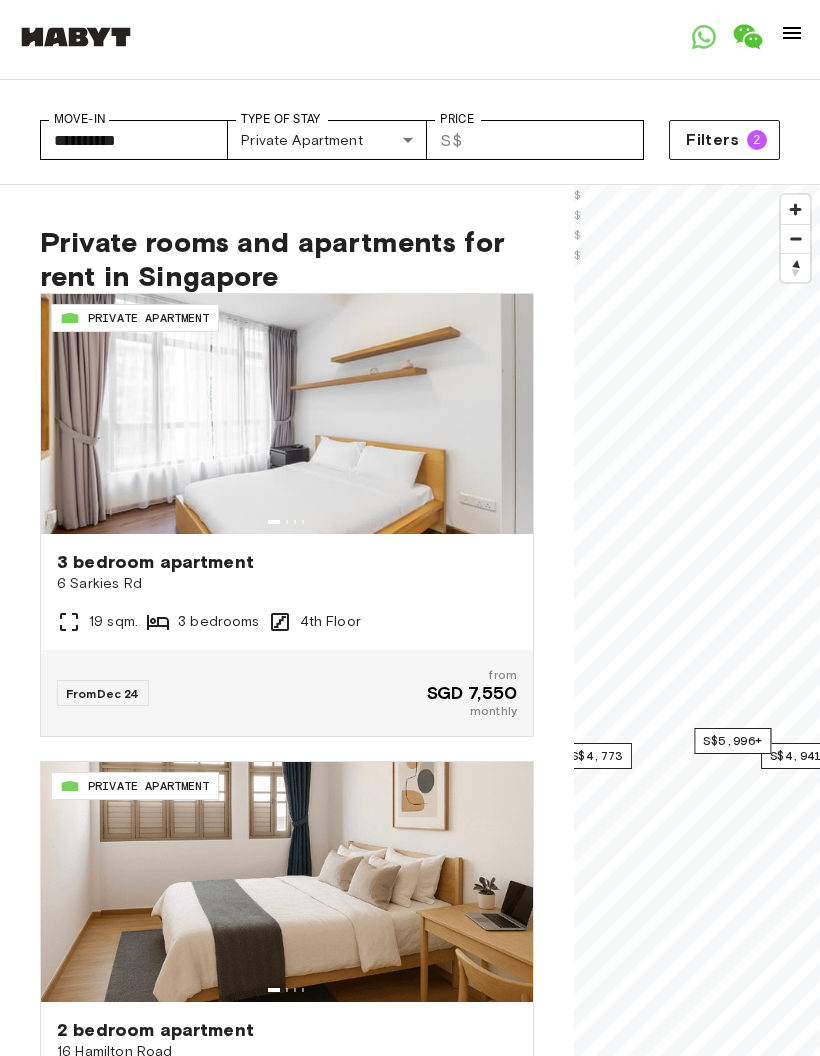 click at bounding box center [792, 33] 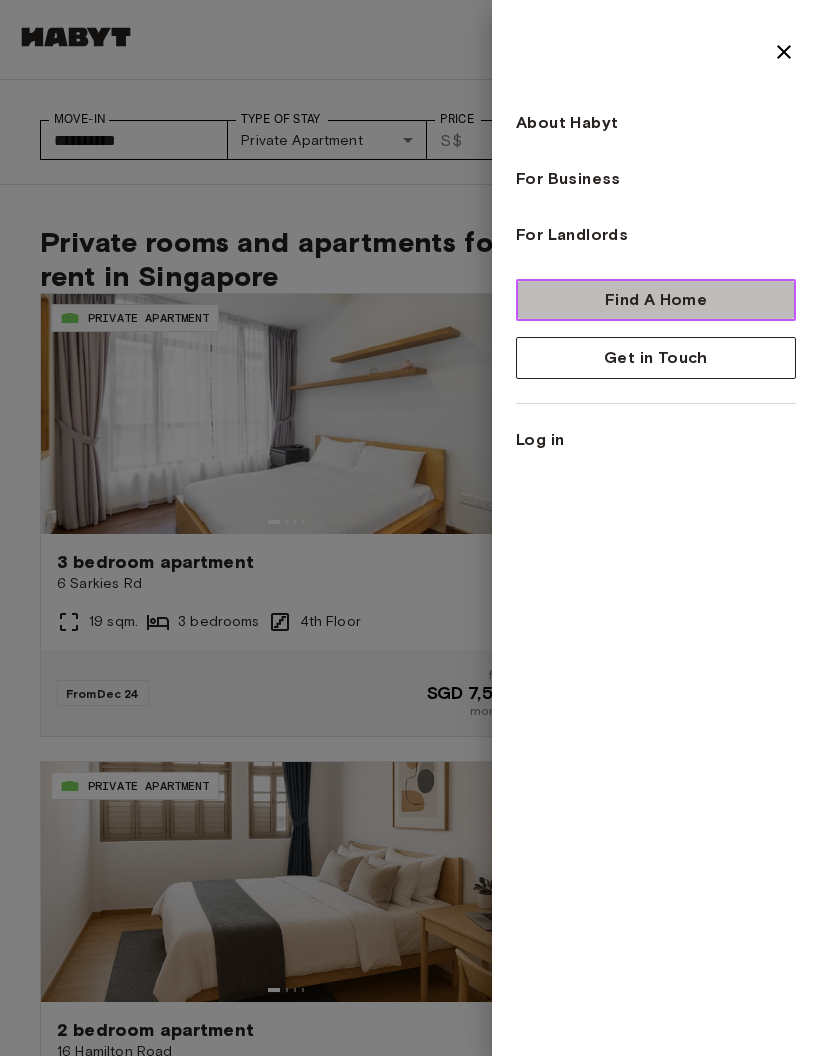 click on "Find A Home" at bounding box center (656, 300) 